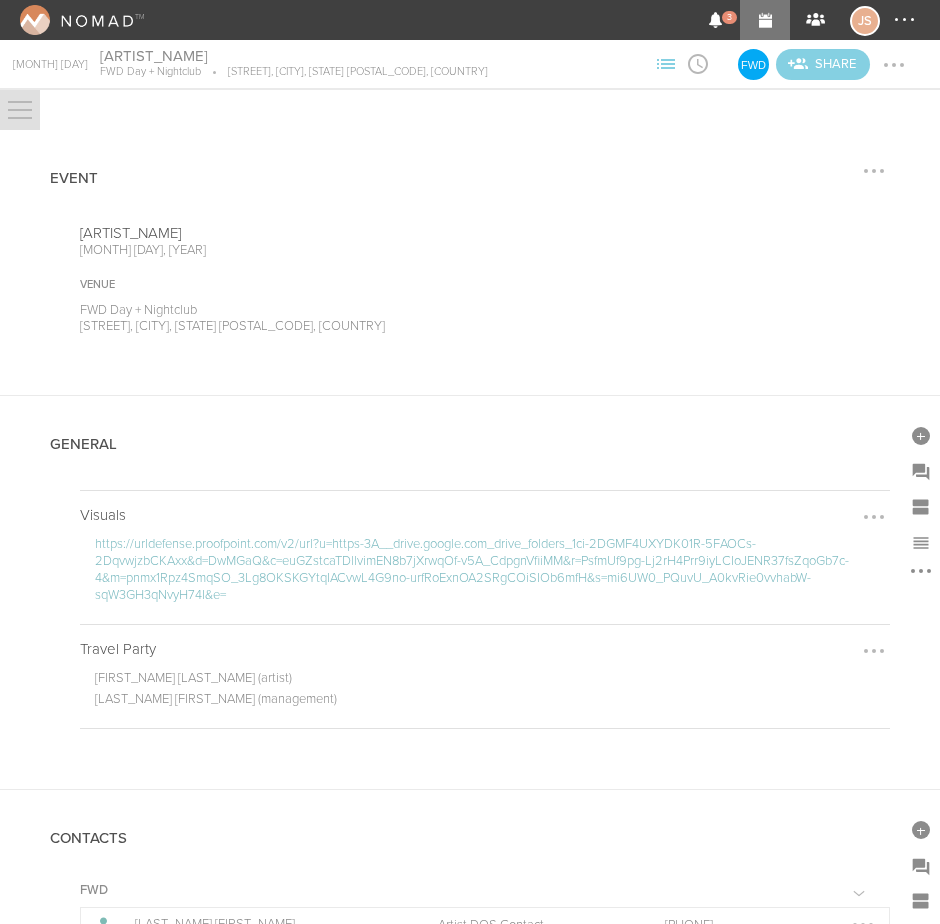 scroll, scrollTop: 0, scrollLeft: 0, axis: both 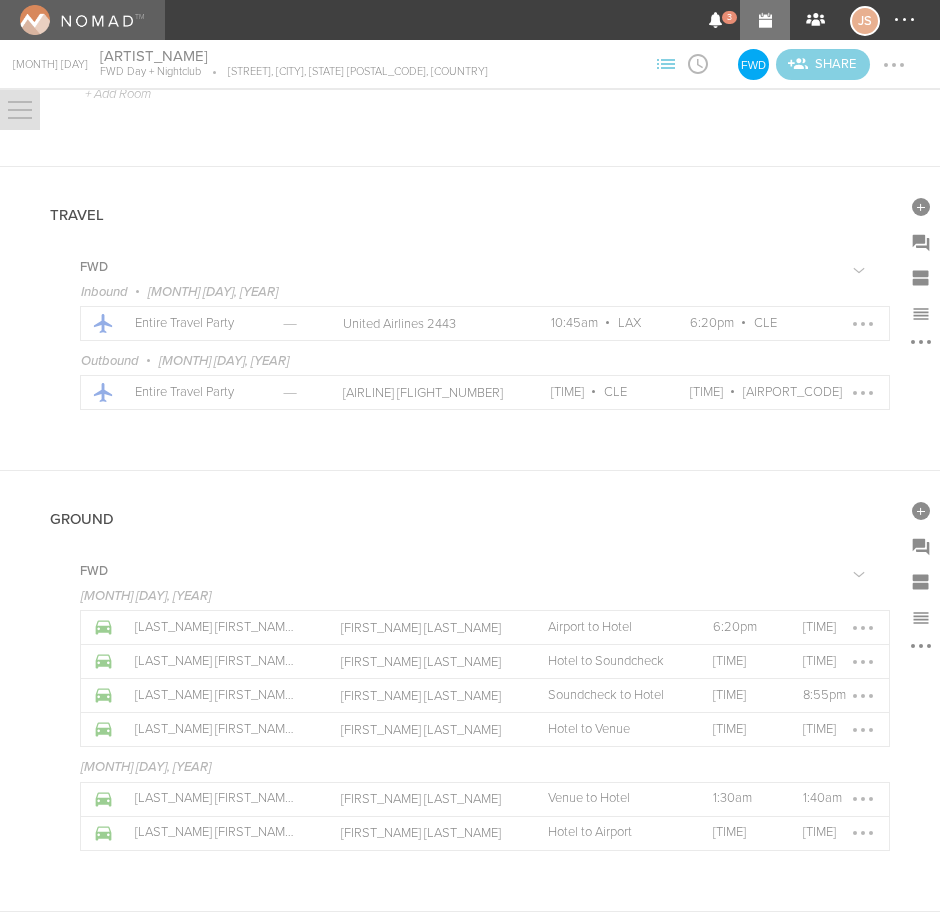 click at bounding box center [76, 20] 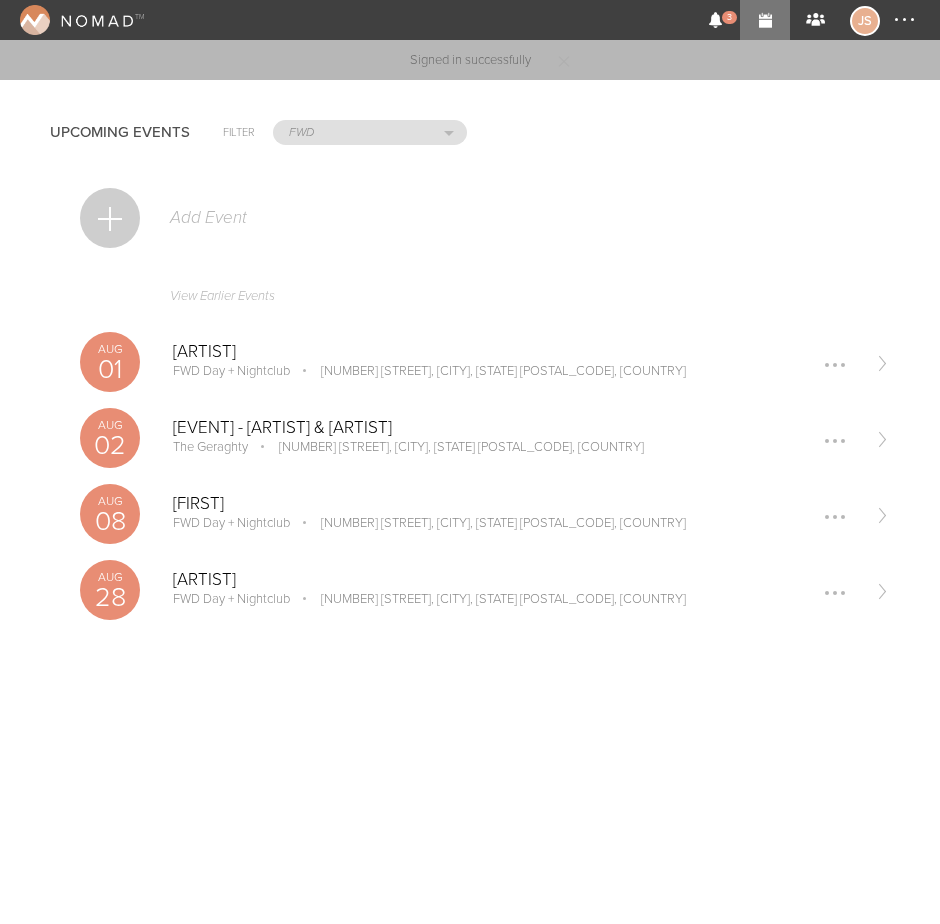 scroll, scrollTop: 0, scrollLeft: 0, axis: both 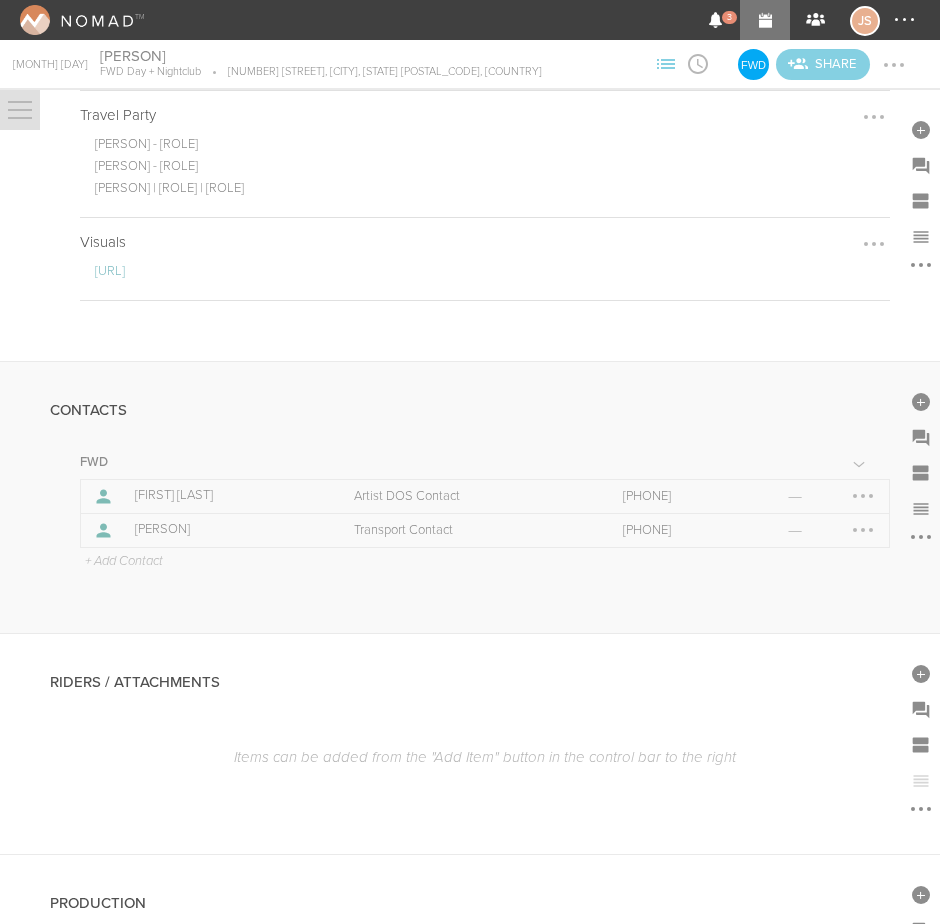 click on "+ Add Contact" at bounding box center (123, 562) 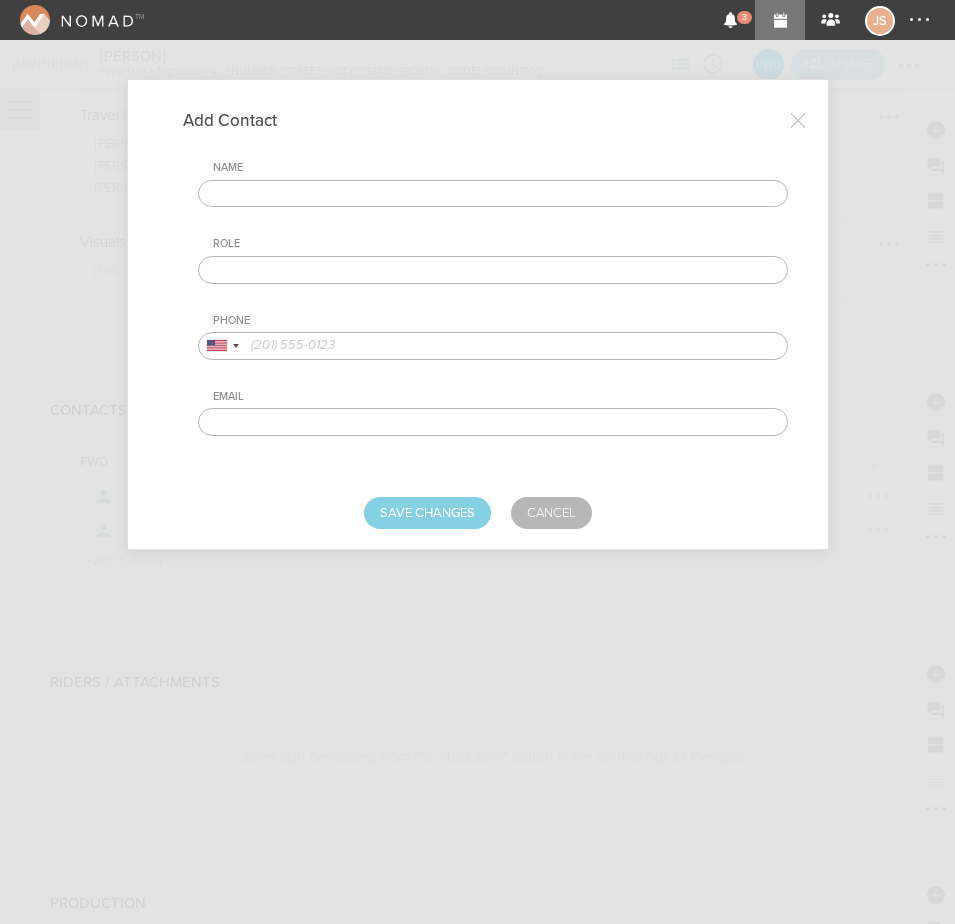 click at bounding box center [493, 194] 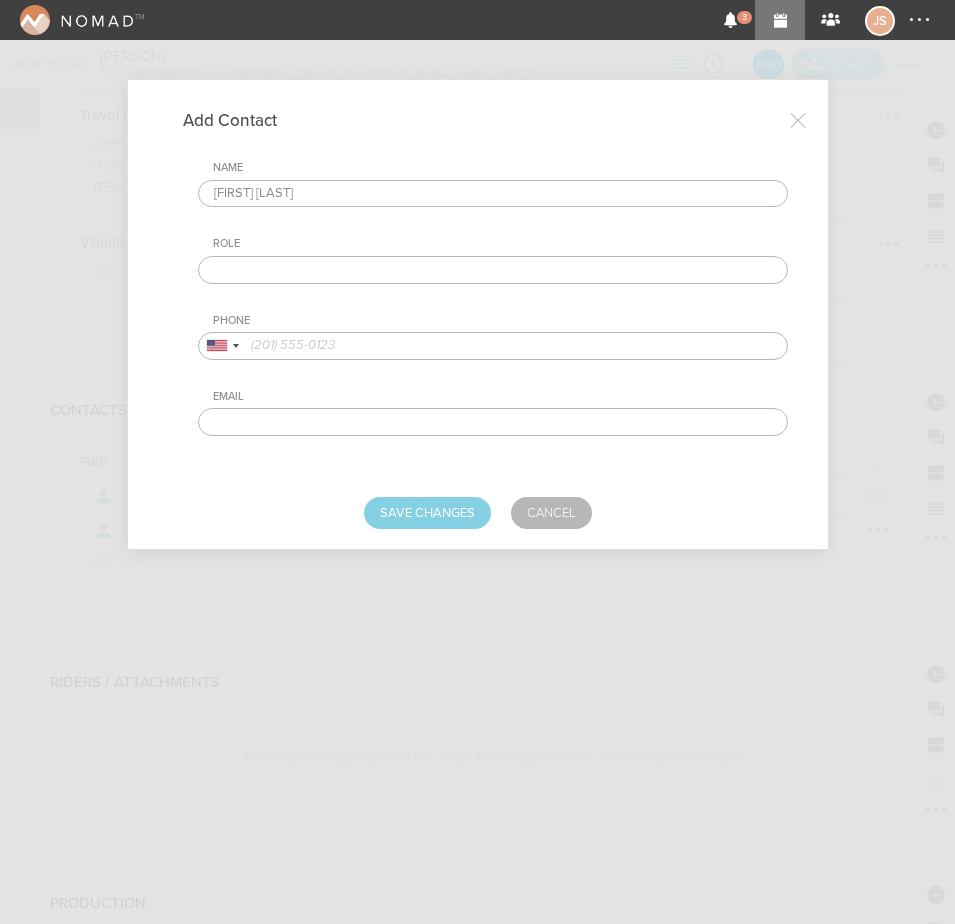 type on "Joe Oravec" 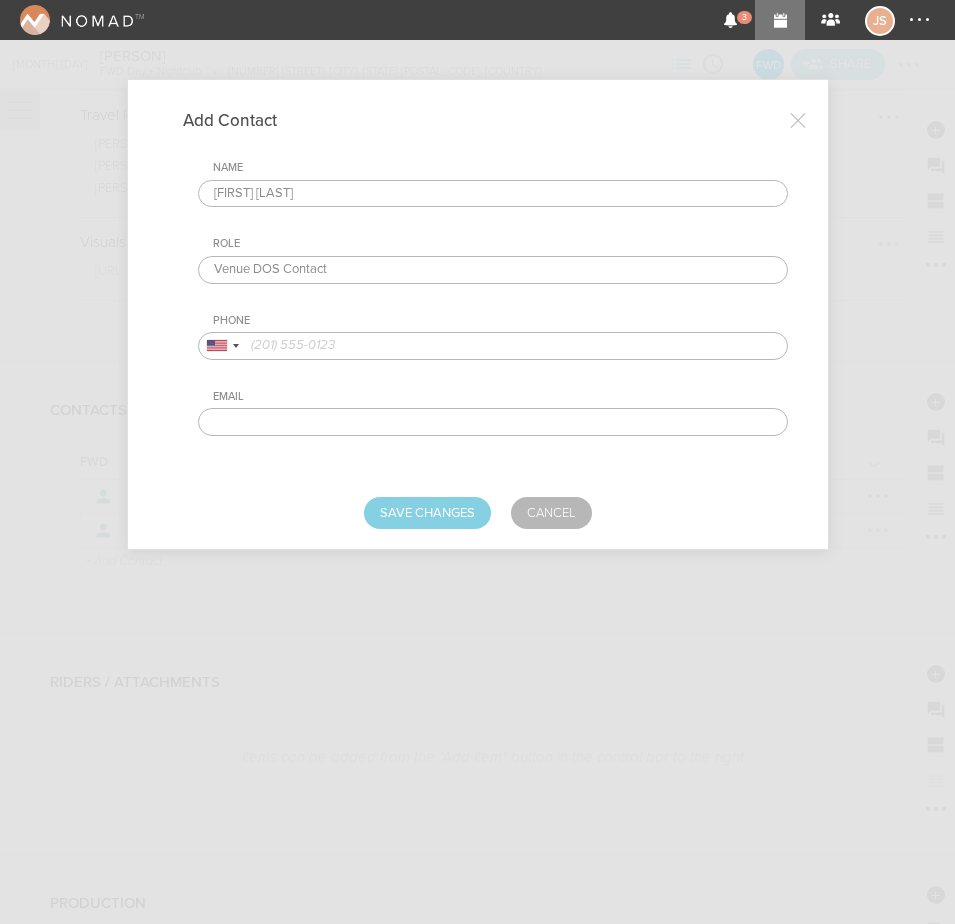 click at bounding box center [493, 346] 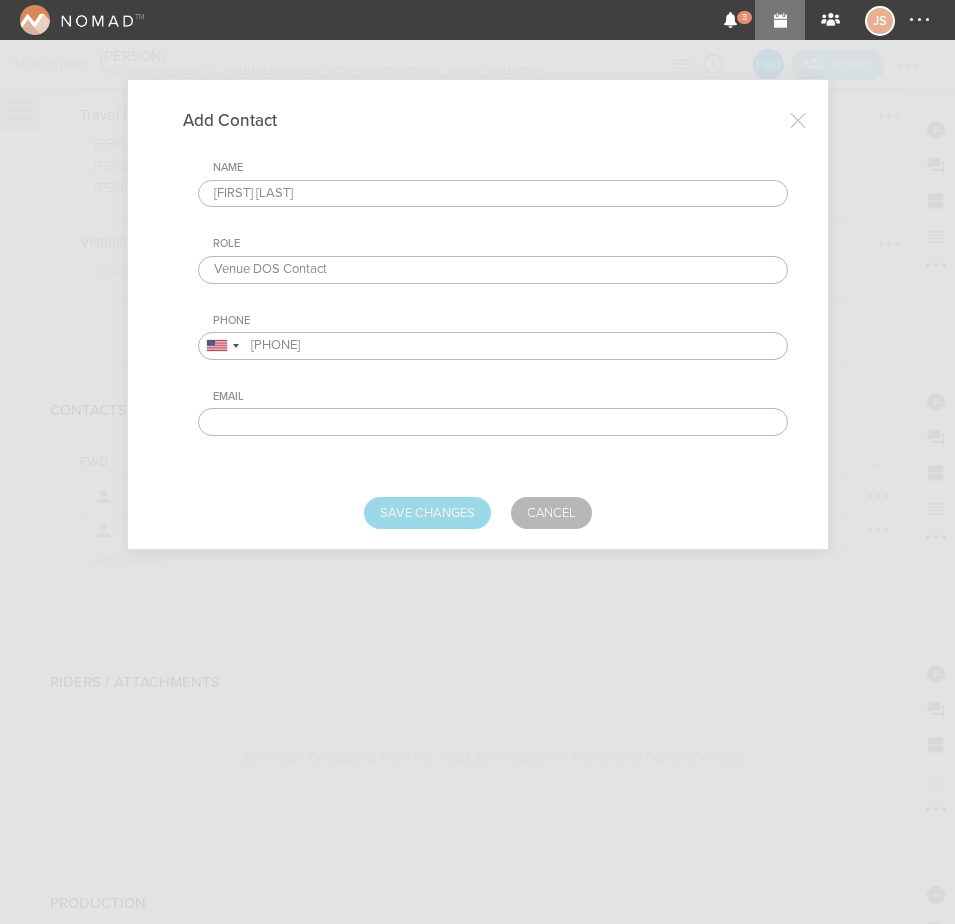 type on "4404873752" 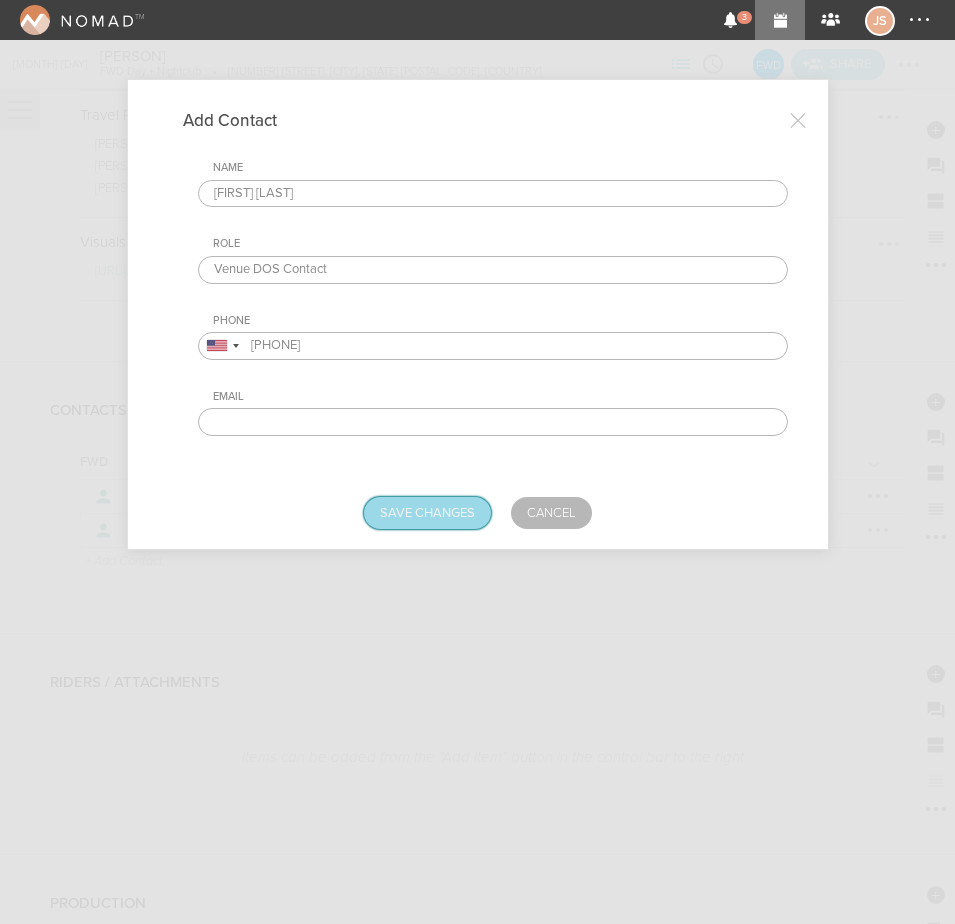 click on "Save Changes" at bounding box center (427, 513) 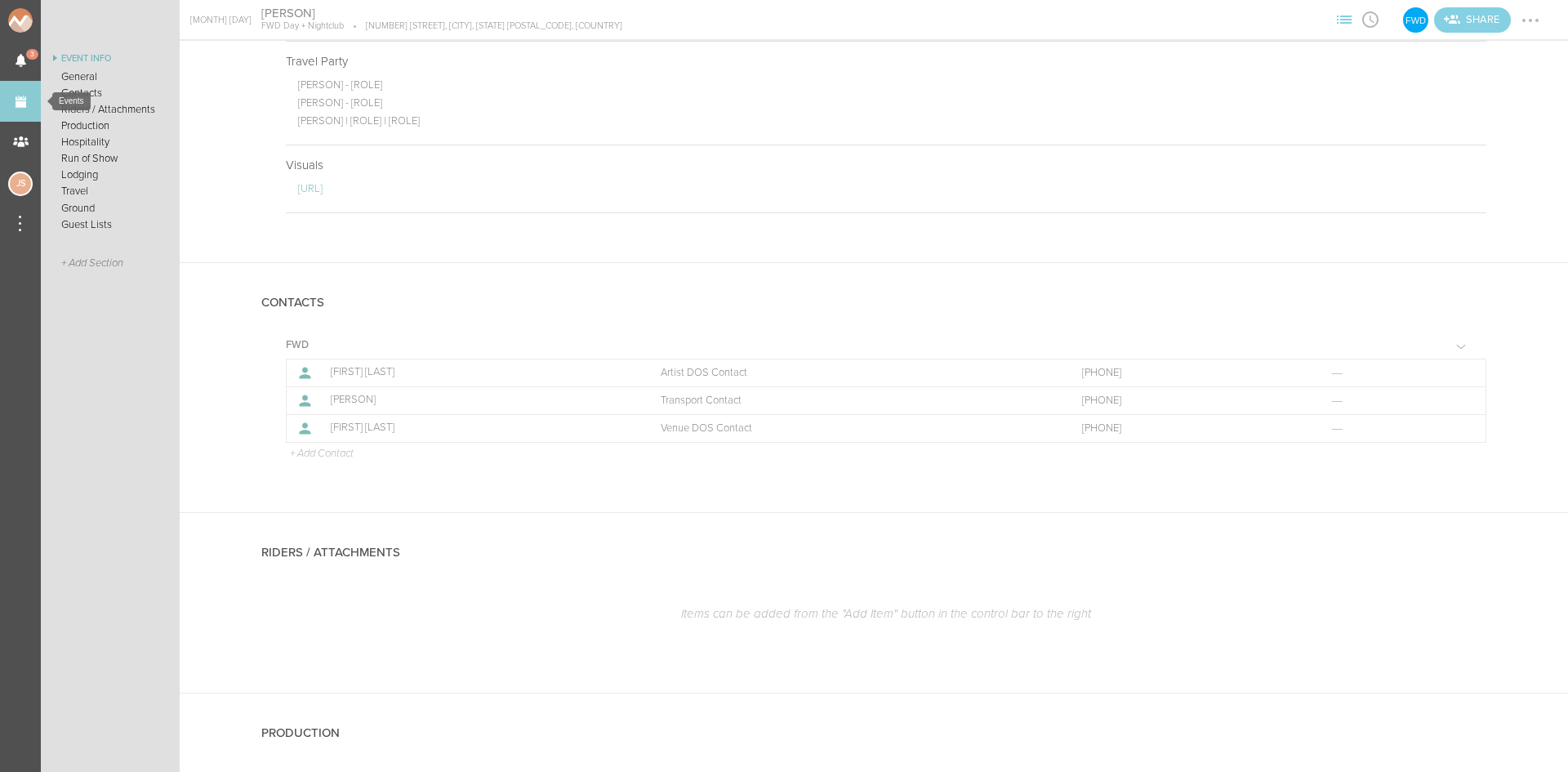 click on "Events" at bounding box center (20, 101) 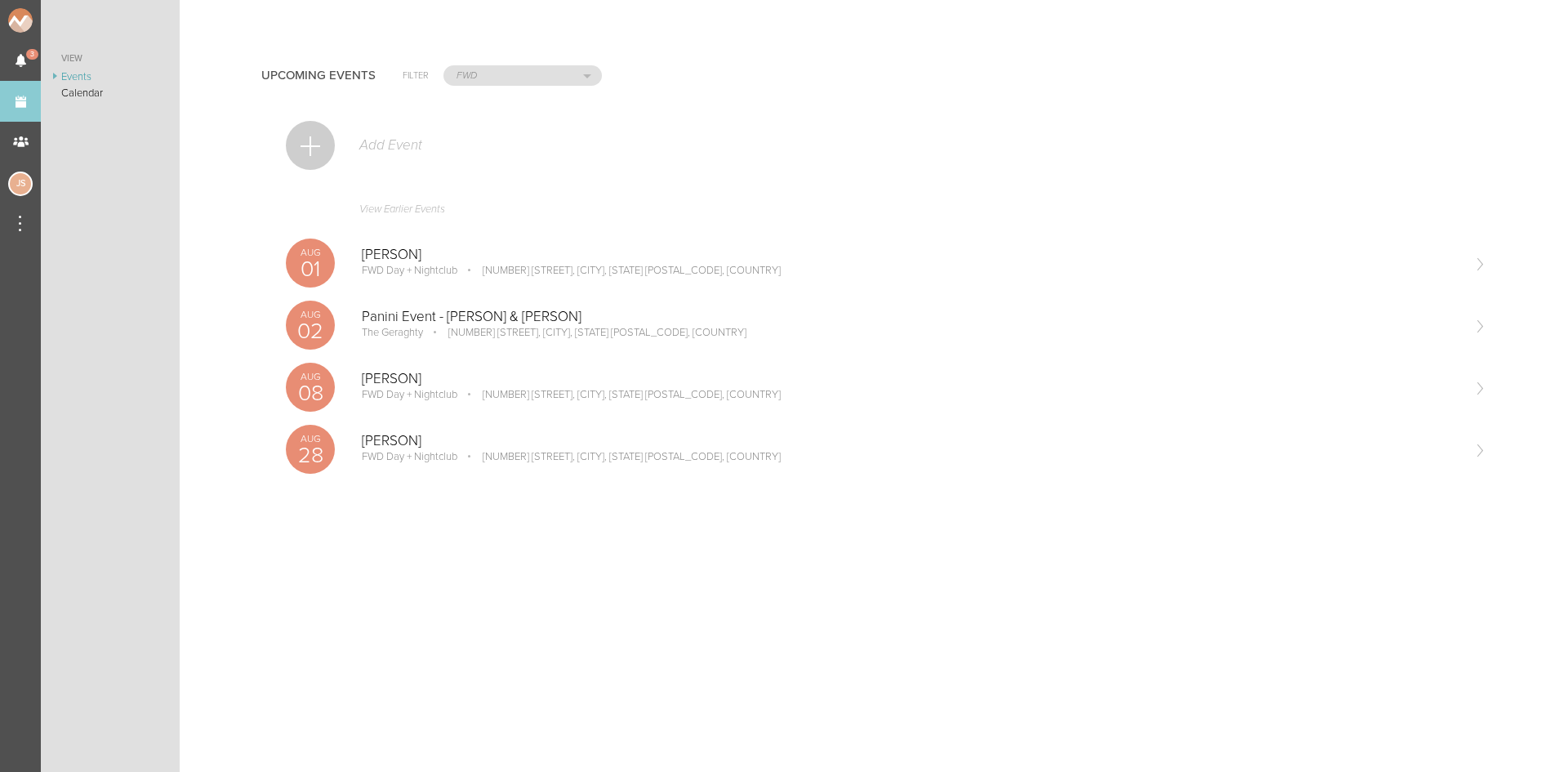 scroll, scrollTop: 0, scrollLeft: 0, axis: both 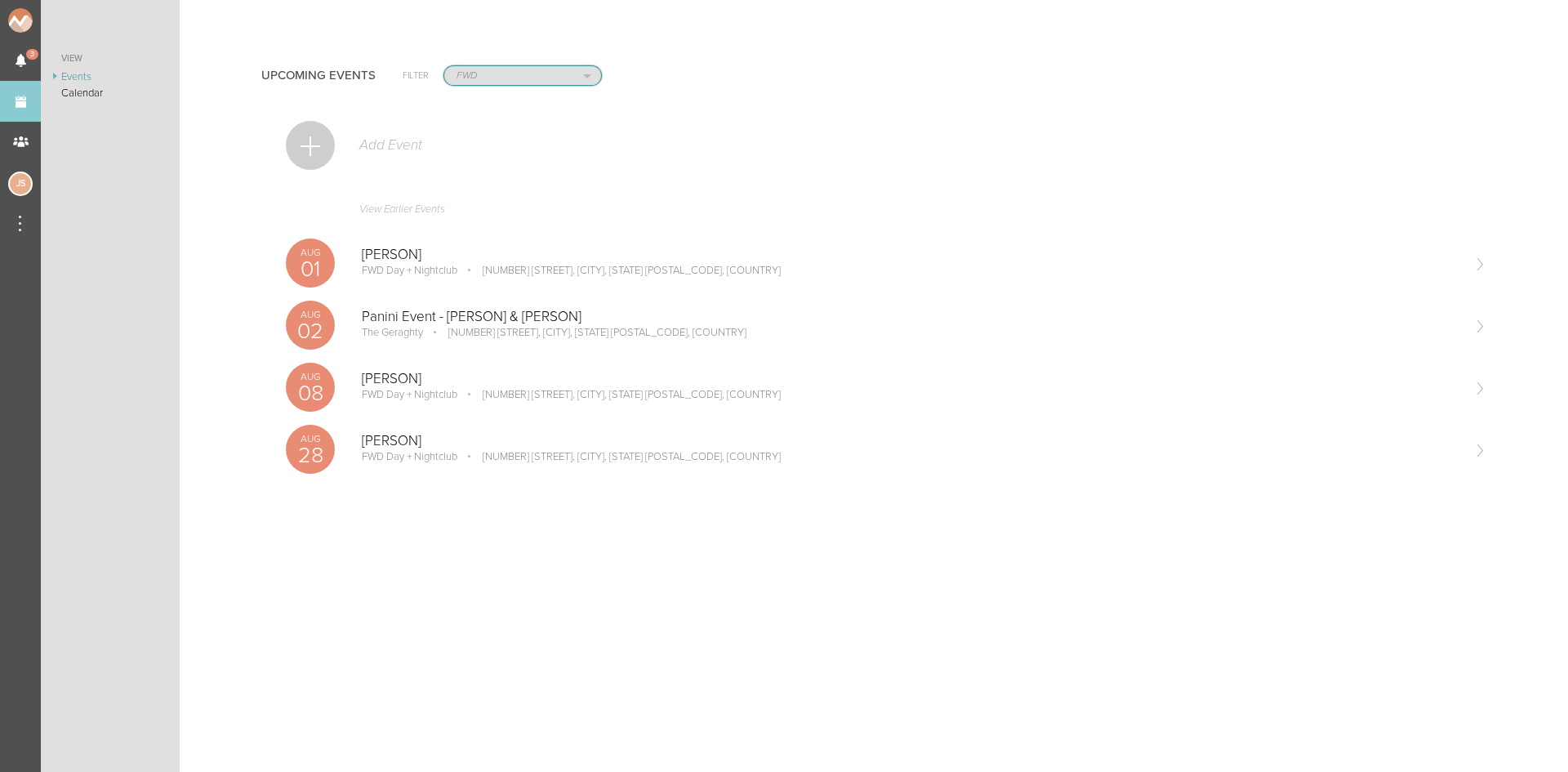 click on "All Teams
[PERSON]
Breakbomb
bsmnt
[PERSON]
Z3LLA
FWD
Flynn's Fire Island
The Grand
Mémoire
Shrine
partywithray
Black Caviar
Syence
[PERSON]
[PERSON]
Red Lantern
Boat Cruise Summer Series
Big Night Live
EMBERS
Deerock" at bounding box center (523, 75) 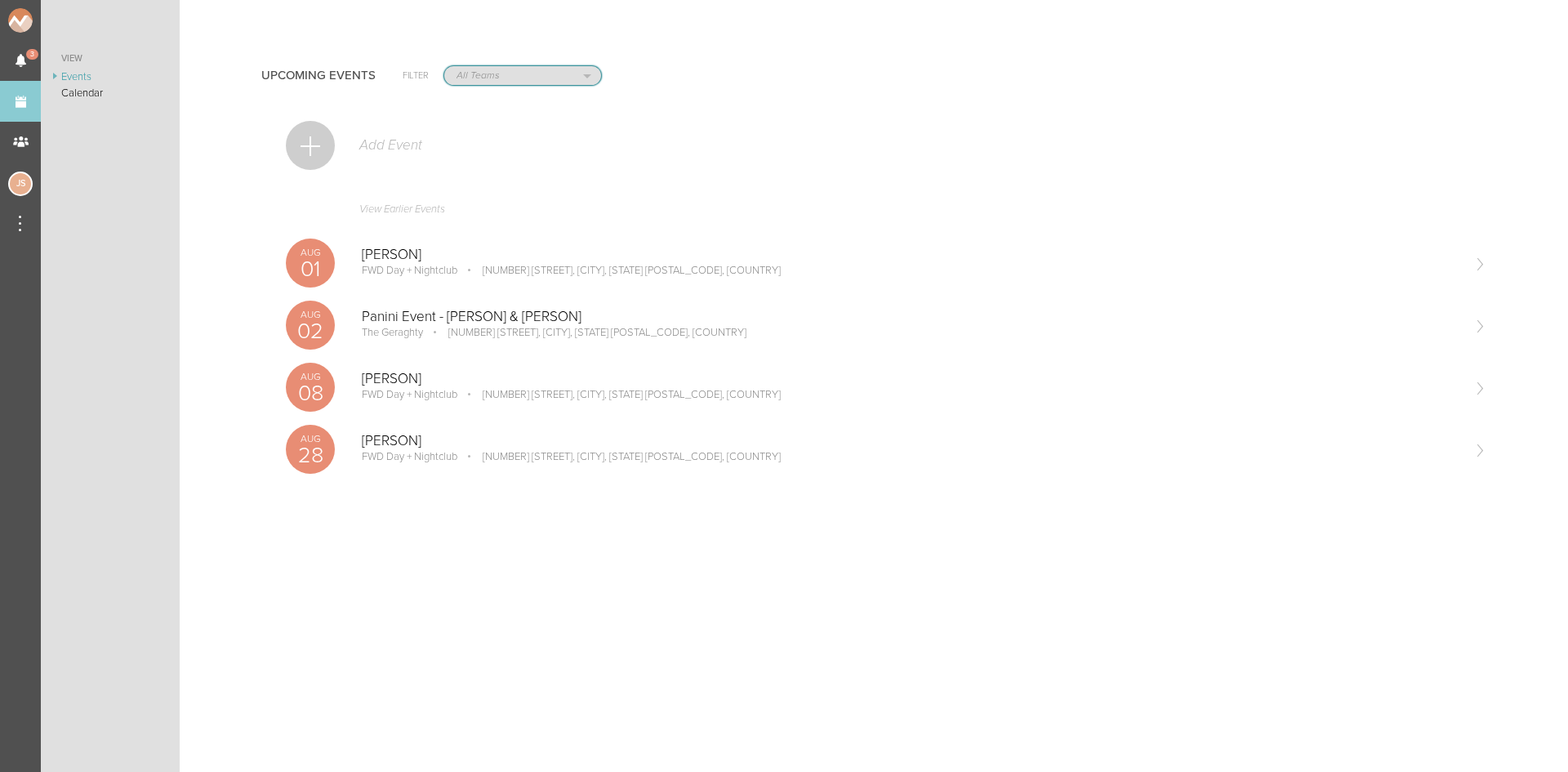 click on "All Teams
[PERSON]
Breakbomb
bsmnt
[PERSON]
Z3LLA
FWD
Flynn's Fire Island
The Grand
Mémoire
Shrine
partywithray
Black Caviar
Syence
[PERSON]
[PERSON]
Red Lantern
Boat Cruise Summer Series
Big Night Live
EMBERS
Deerock" at bounding box center (523, 75) 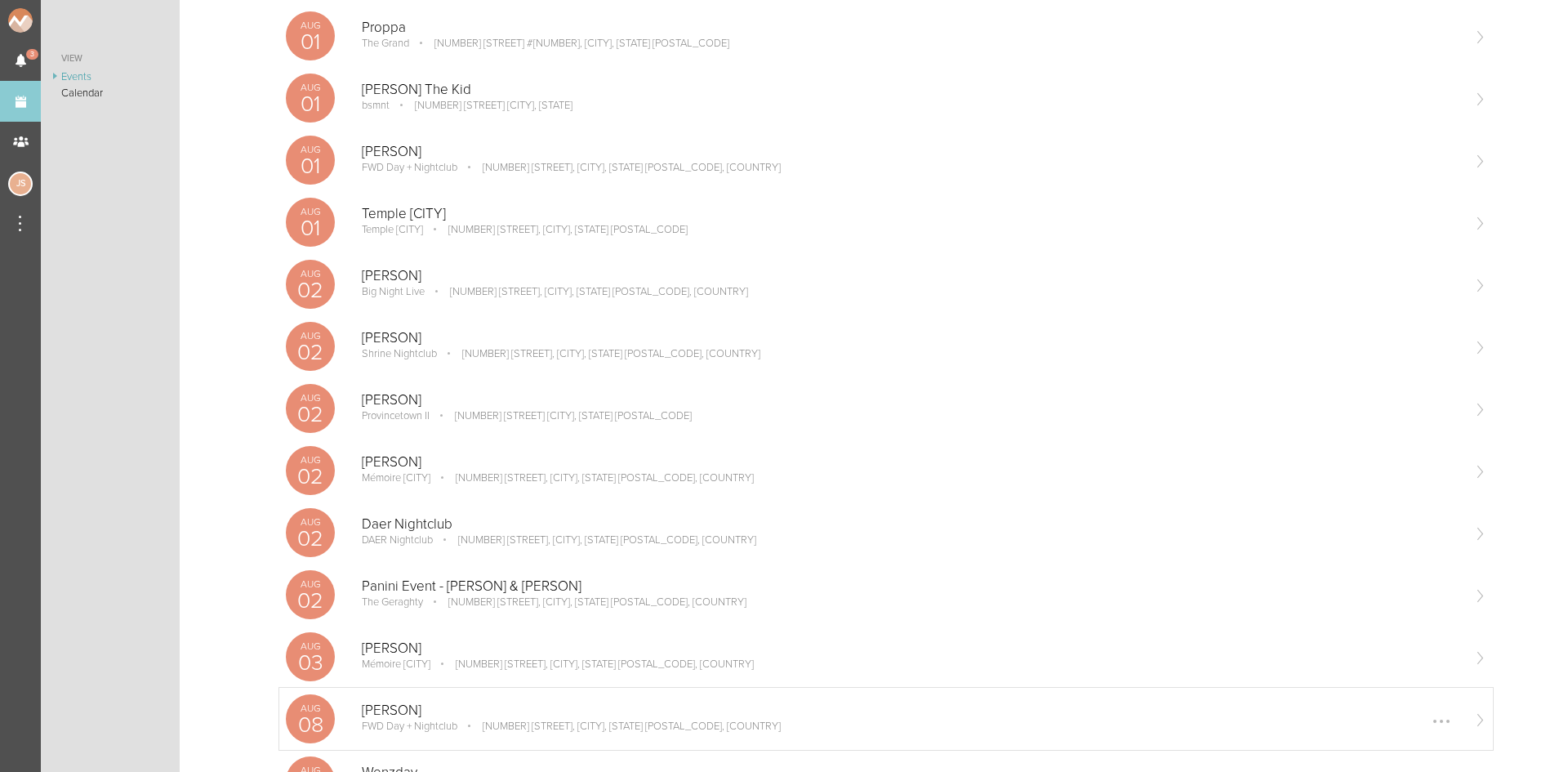 scroll, scrollTop: 245, scrollLeft: 0, axis: vertical 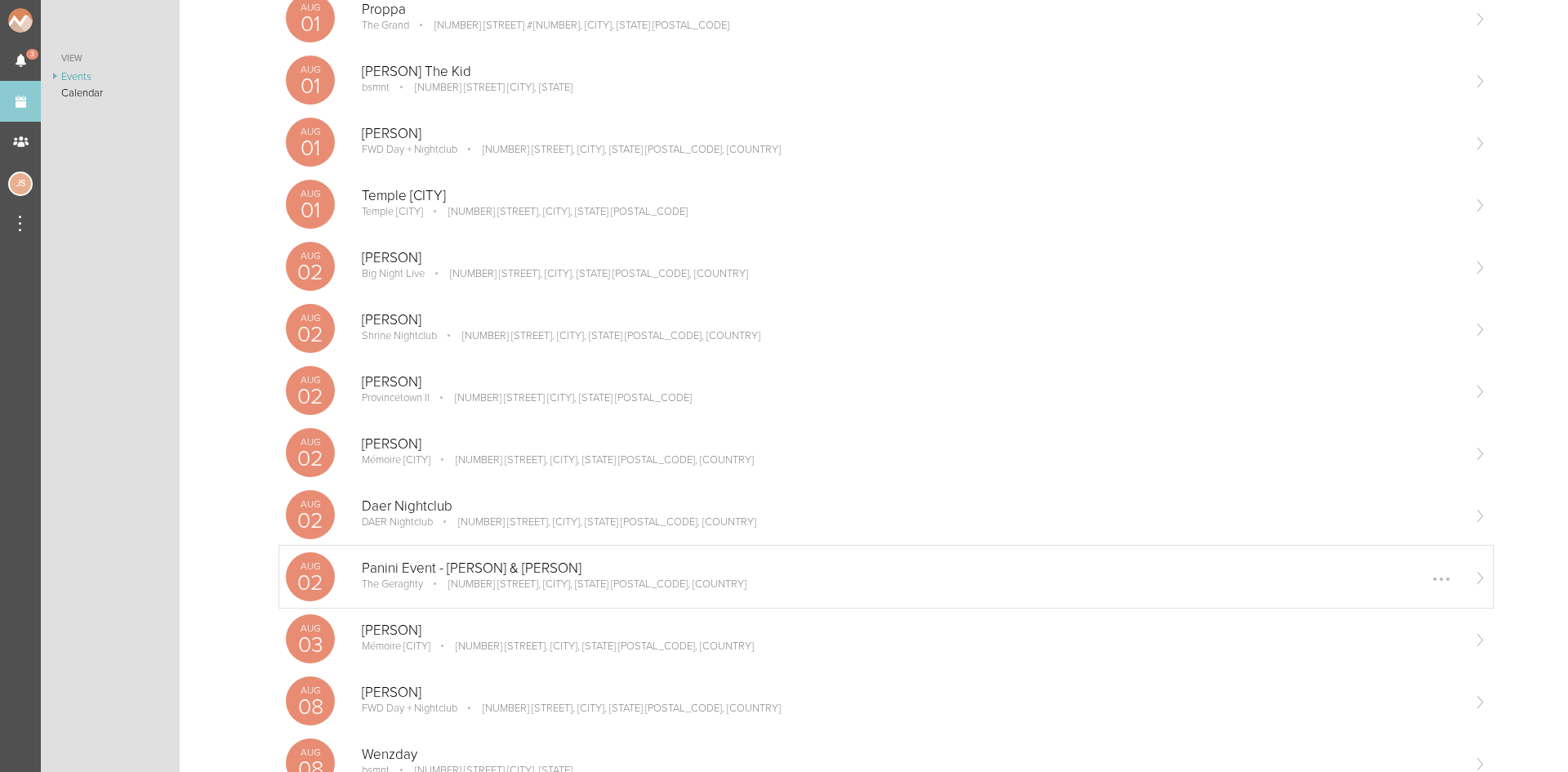 click on "Aug
02
Panini Event - [PERSON] & [PERSON]
The Geraghty
[NUMBER] [STREET], [CITY], [STATE] [POSTAL_CODE], [COUNTRY]
Edit Remove" at bounding box center (886, 577) 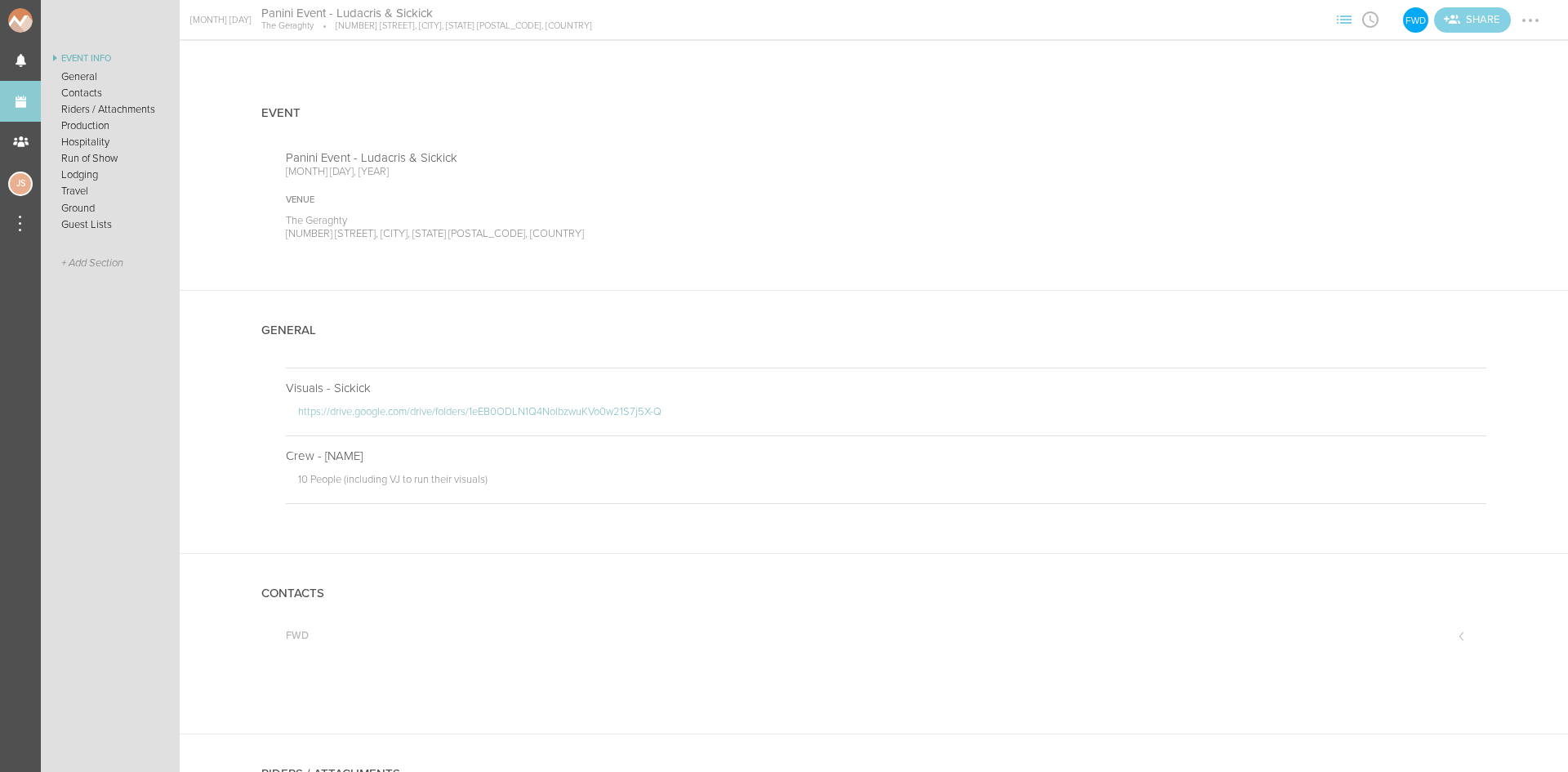 scroll, scrollTop: 0, scrollLeft: 0, axis: both 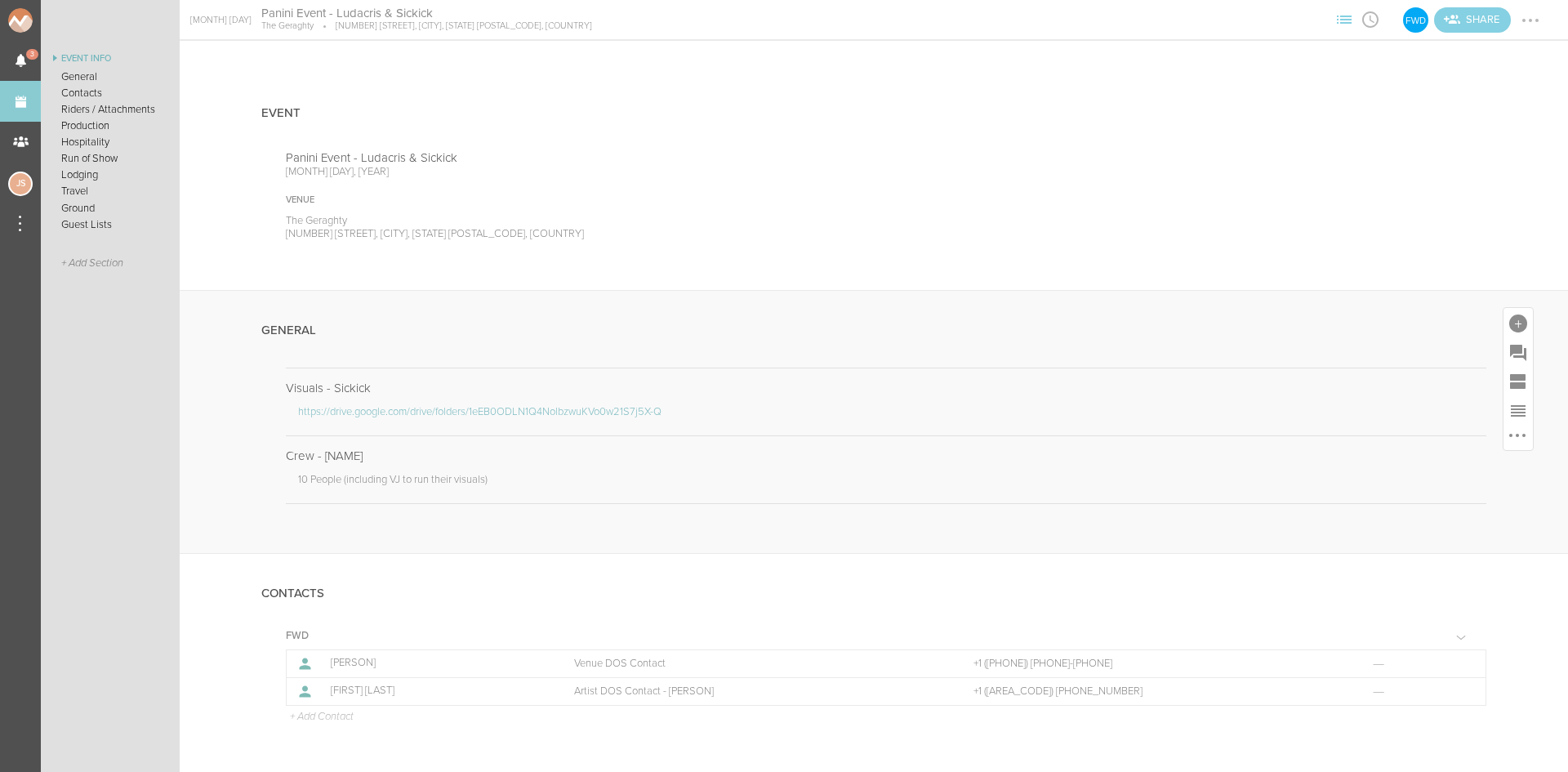 click at bounding box center (1518, 379) 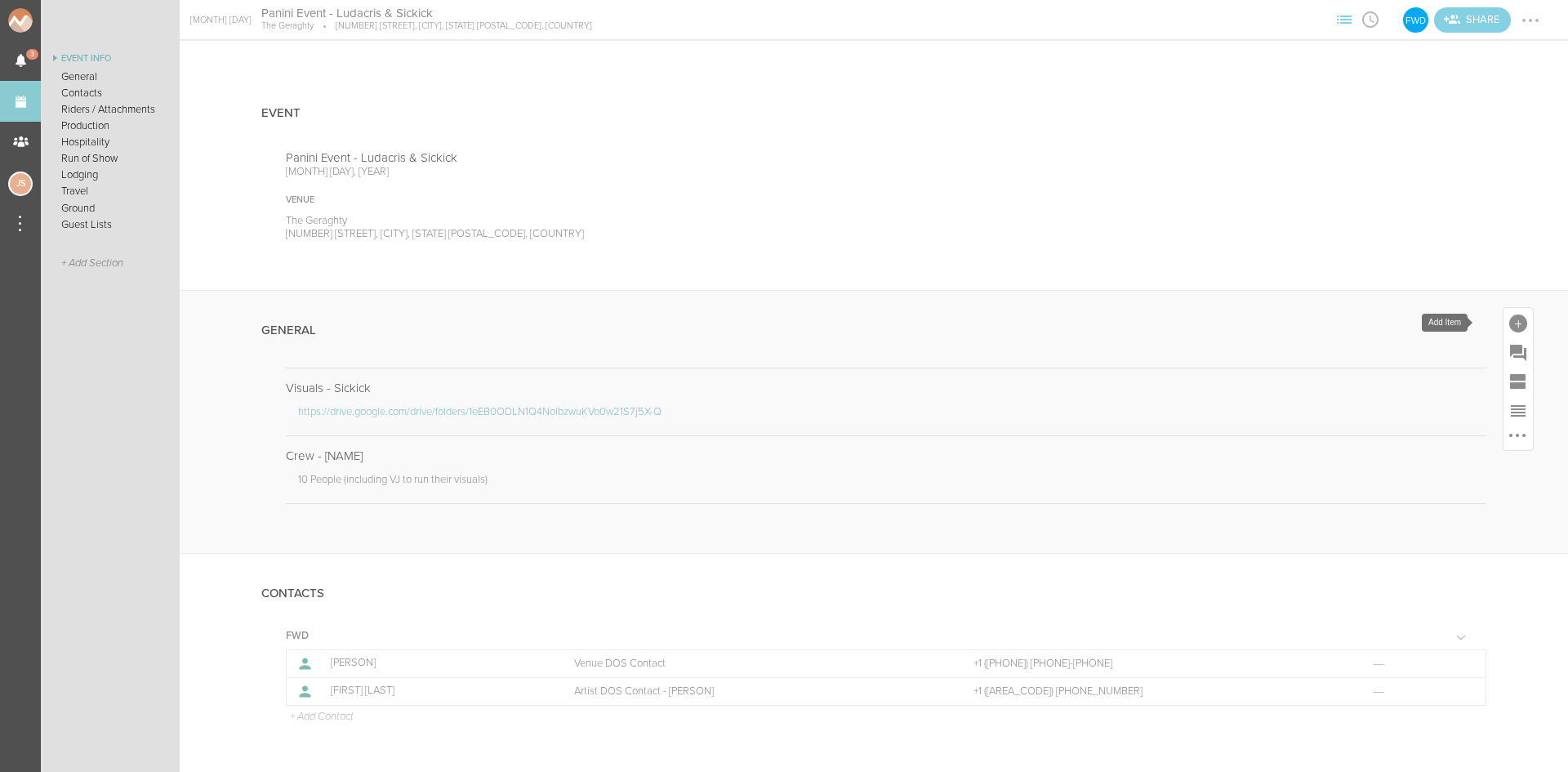 click at bounding box center [1518, 324] 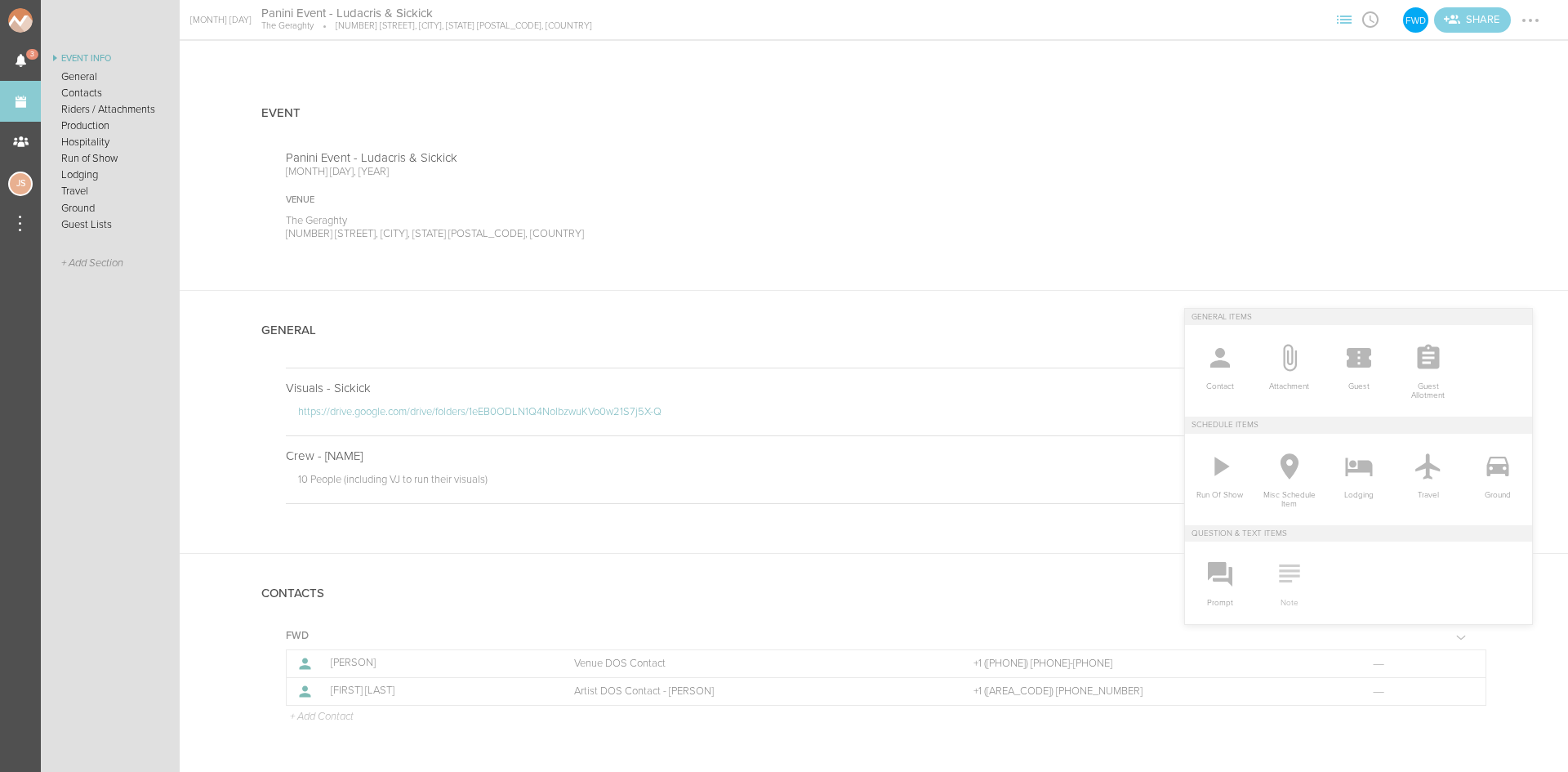 click 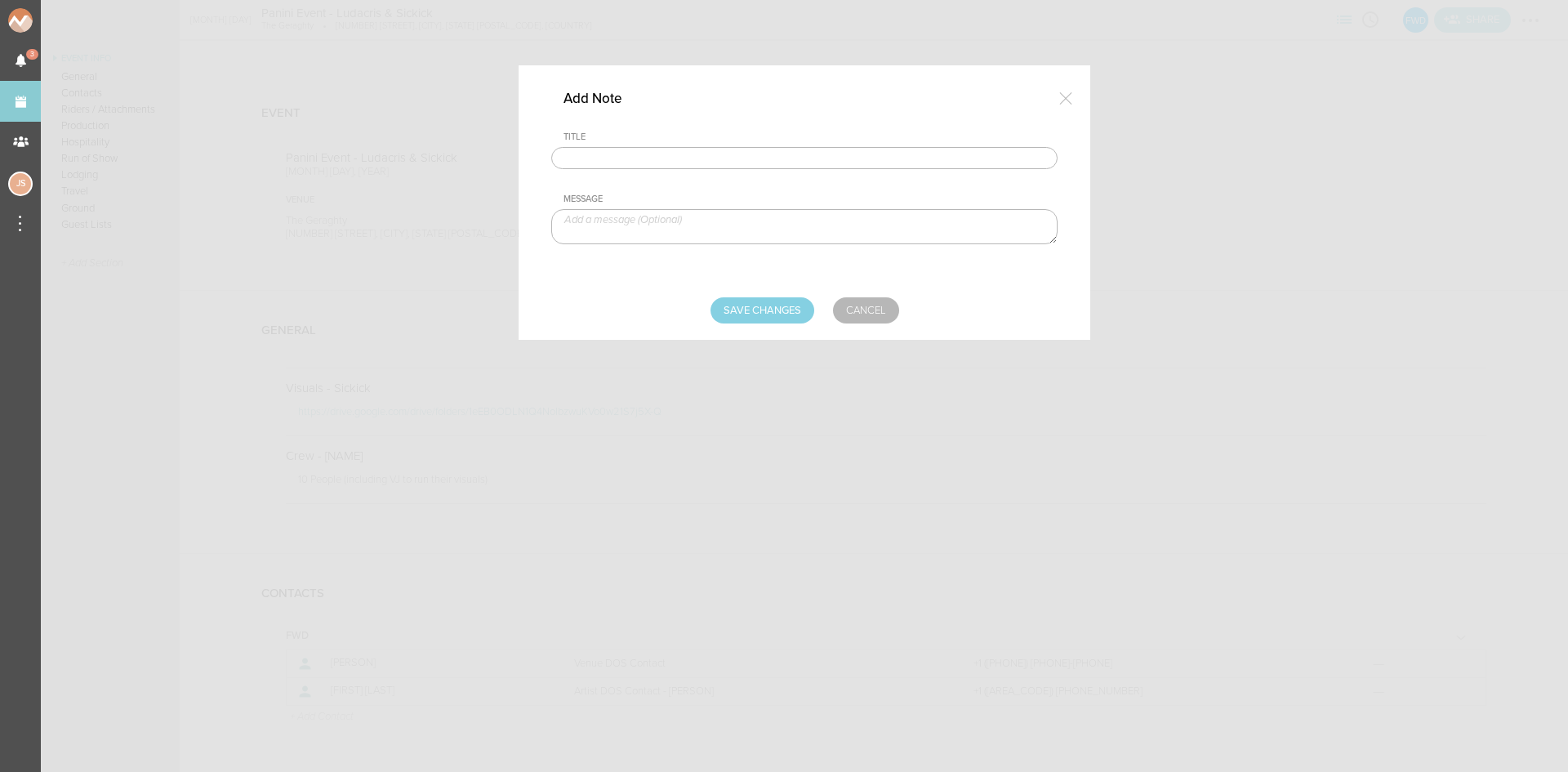 click at bounding box center [804, 158] 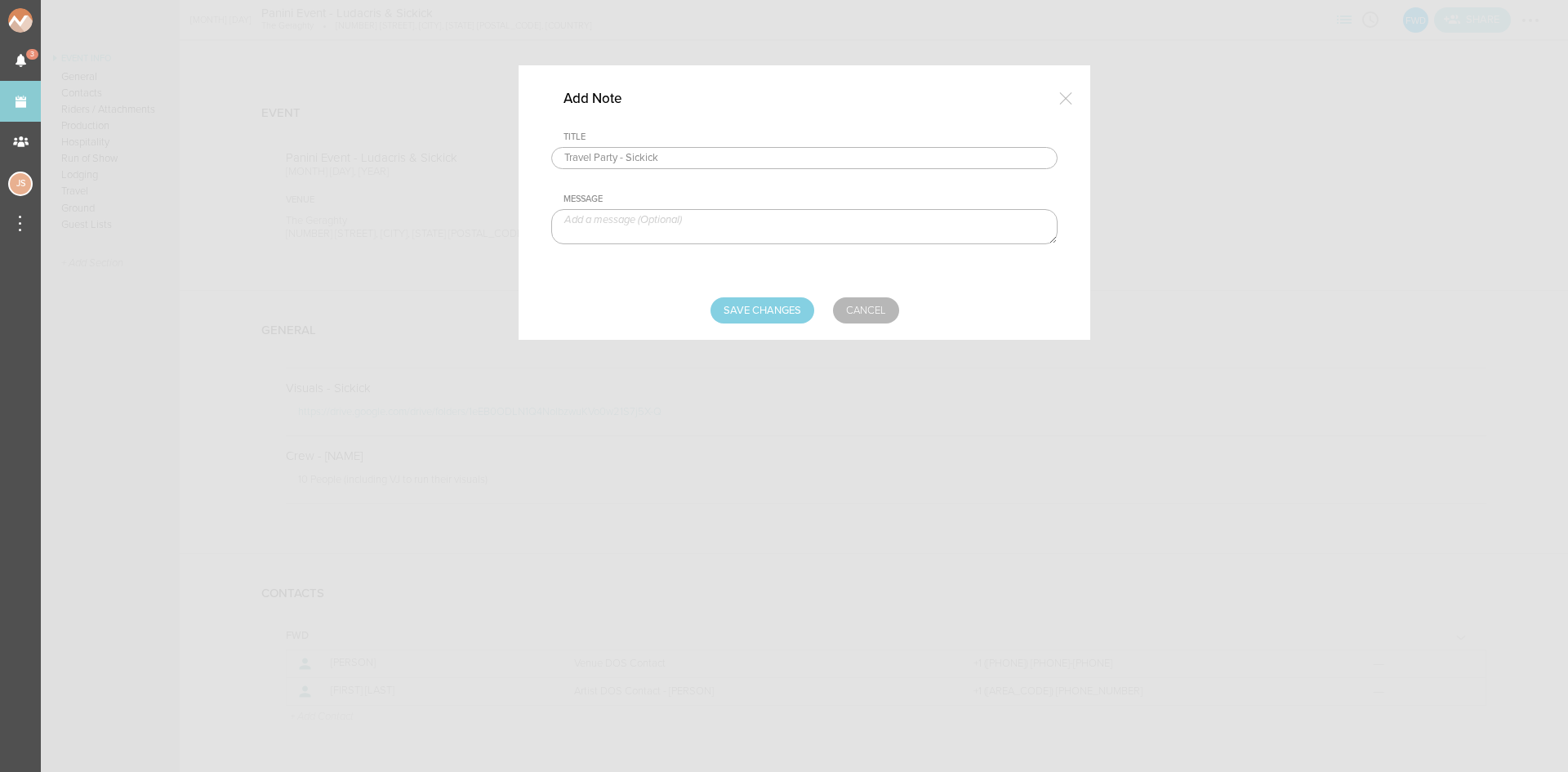 type on "Travel Party - Sickick" 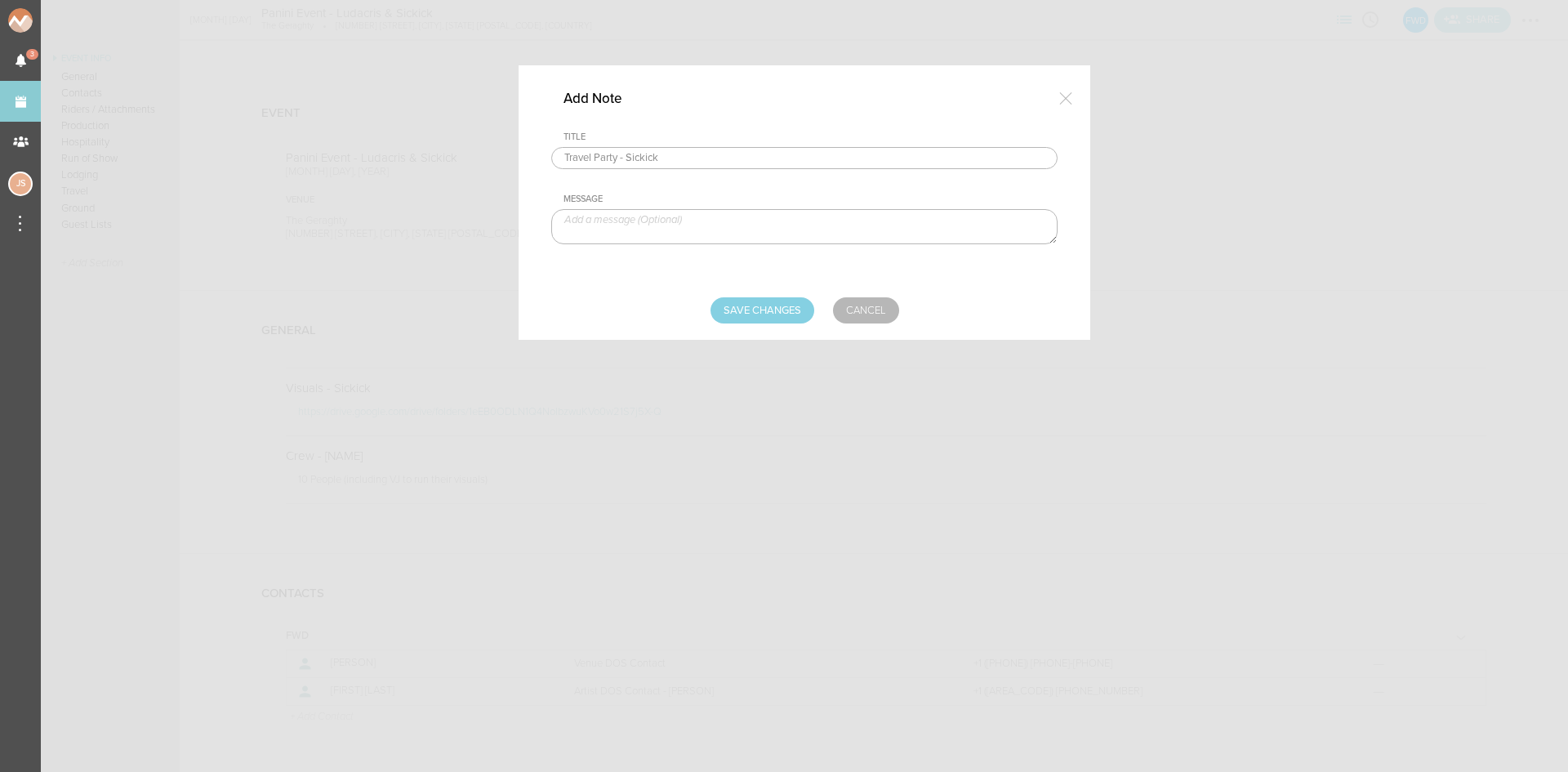 paste on "[PERSON]
[PERSON]
[PERSON]
[PERSON]
[PERSON]" 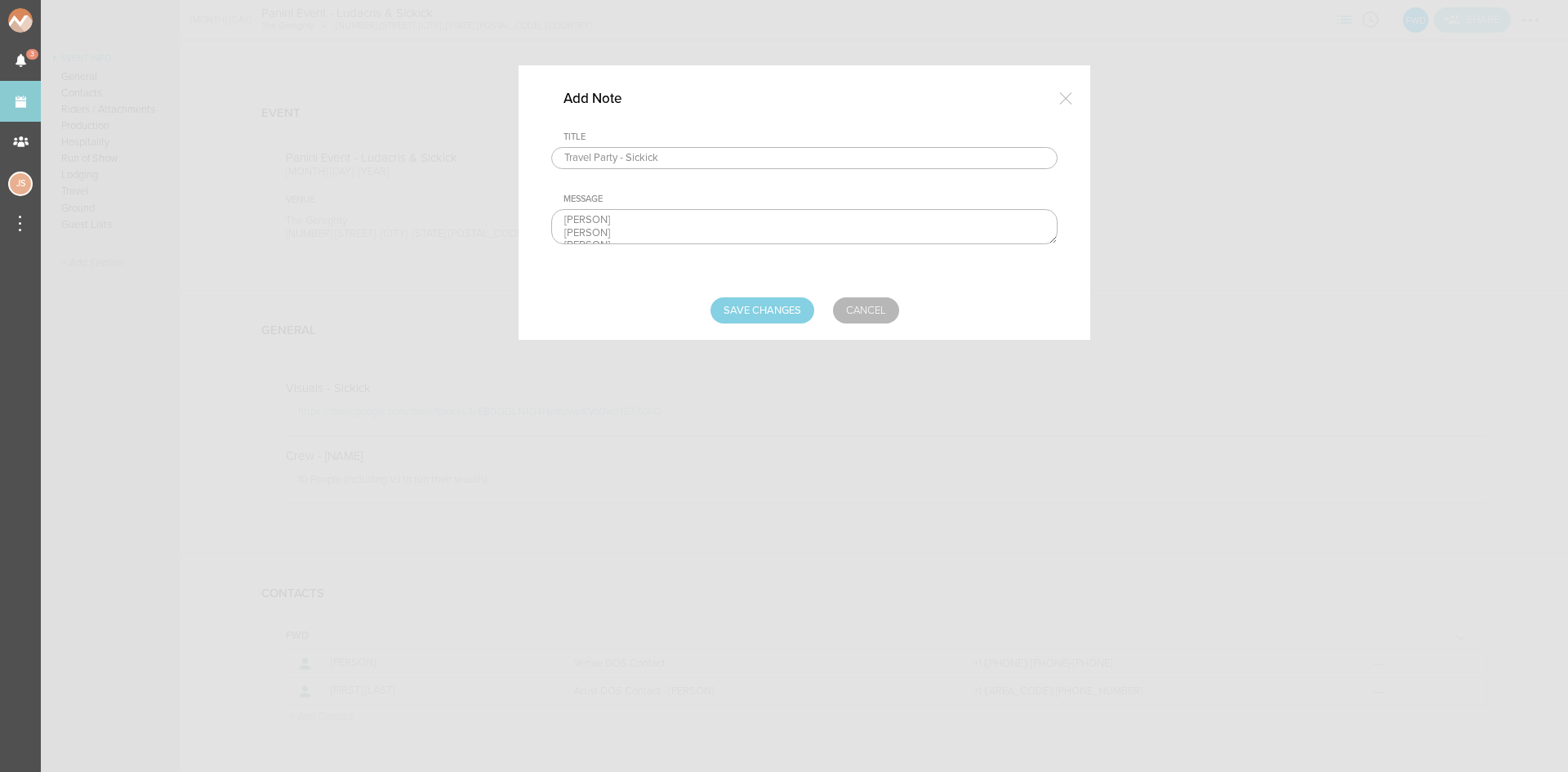 scroll, scrollTop: 34, scrollLeft: 0, axis: vertical 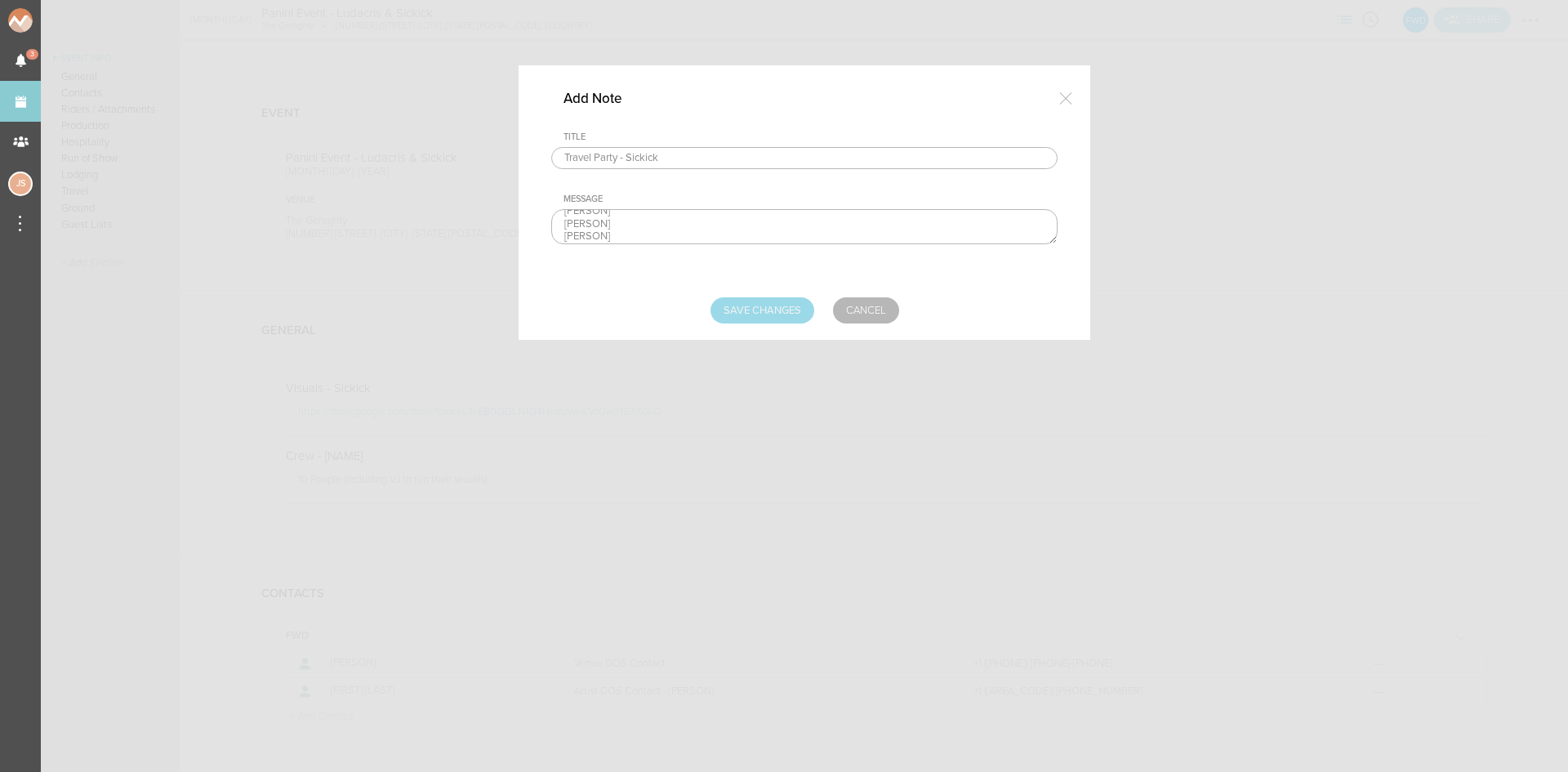 type on "[PERSON]
[PERSON]
[PERSON]
[PERSON]
[PERSON]" 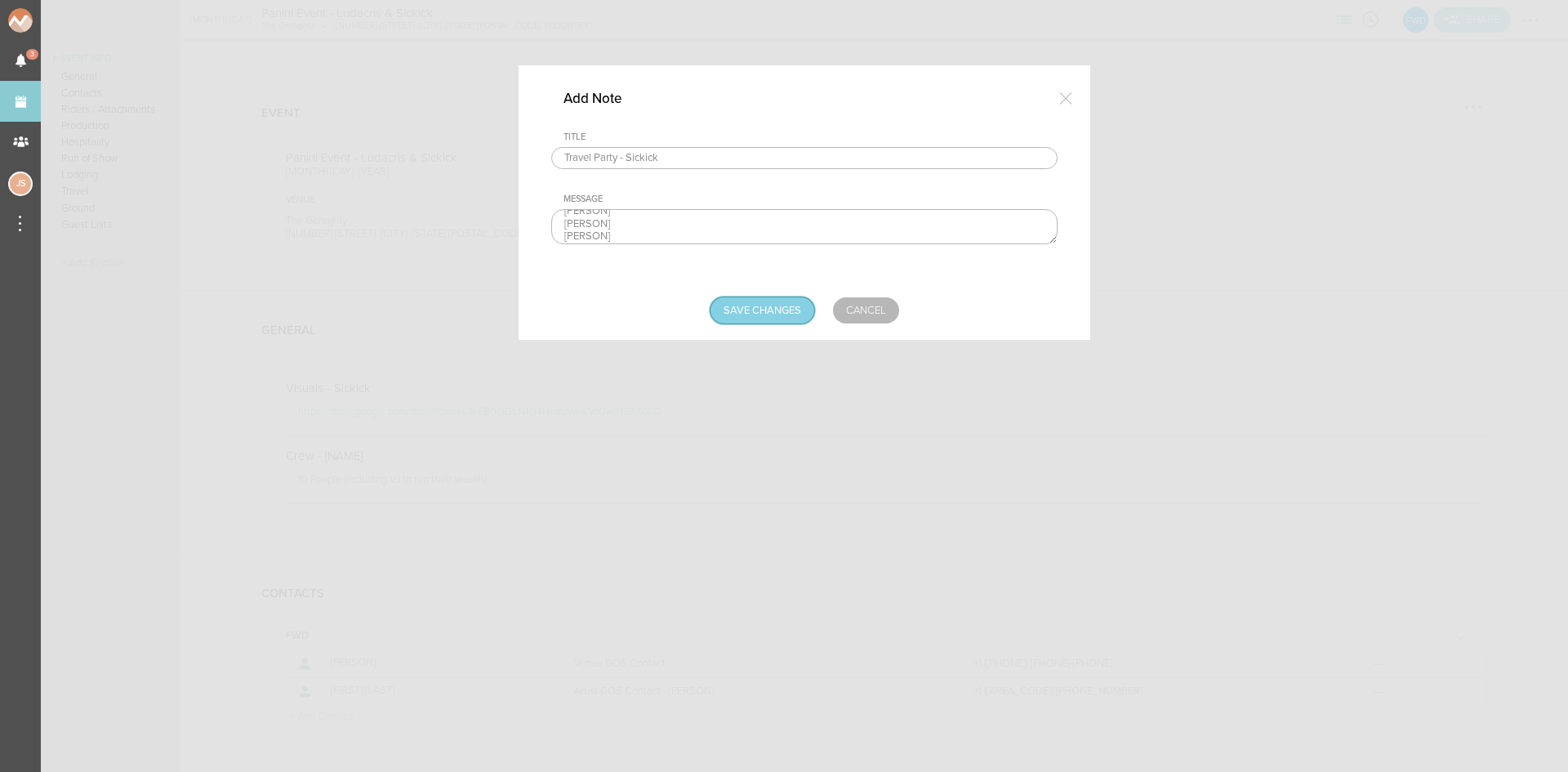 drag, startPoint x: 780, startPoint y: 310, endPoint x: 553, endPoint y: 280, distance: 228.9738 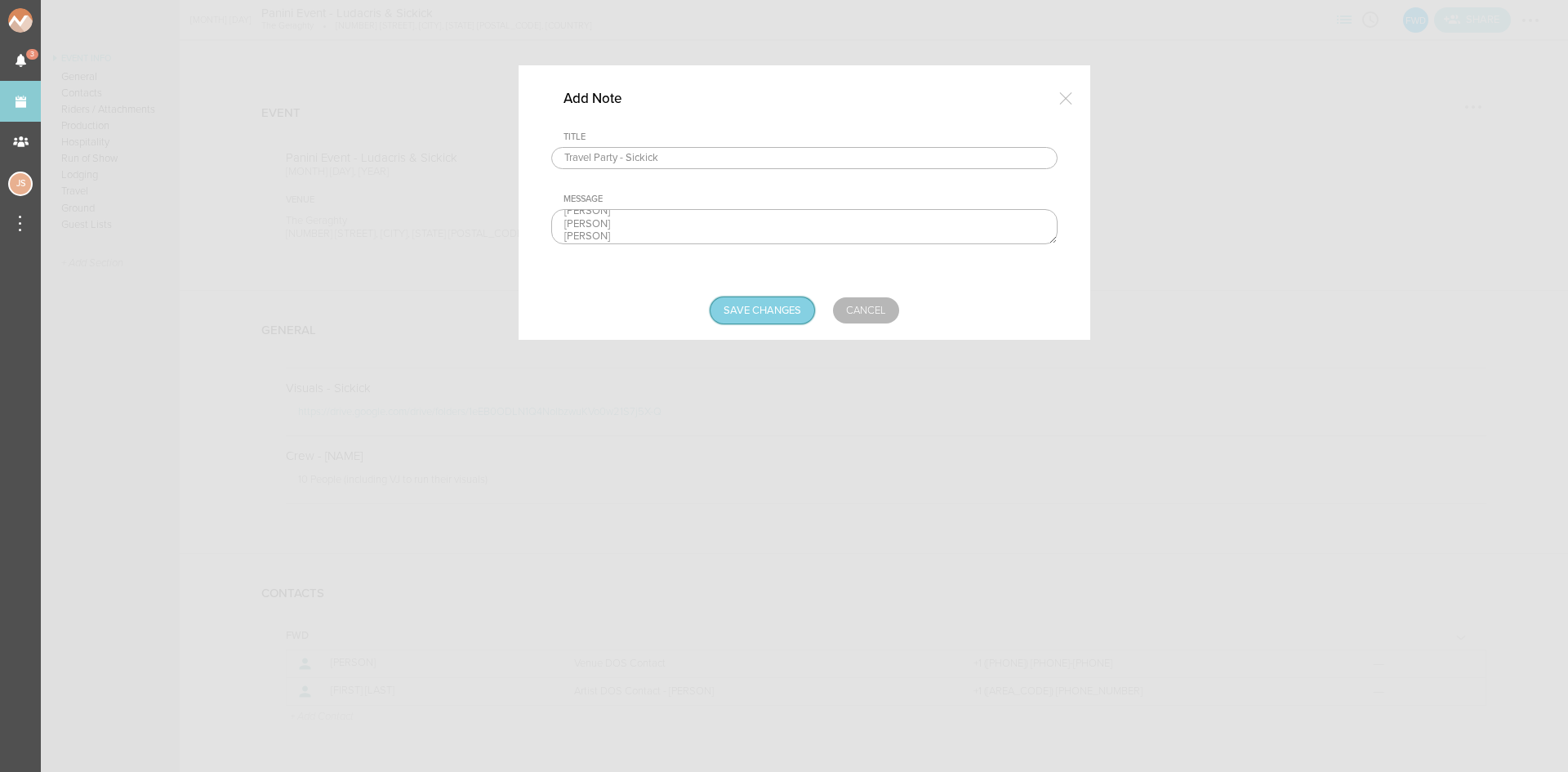 click on "Save Changes" at bounding box center (762, 310) 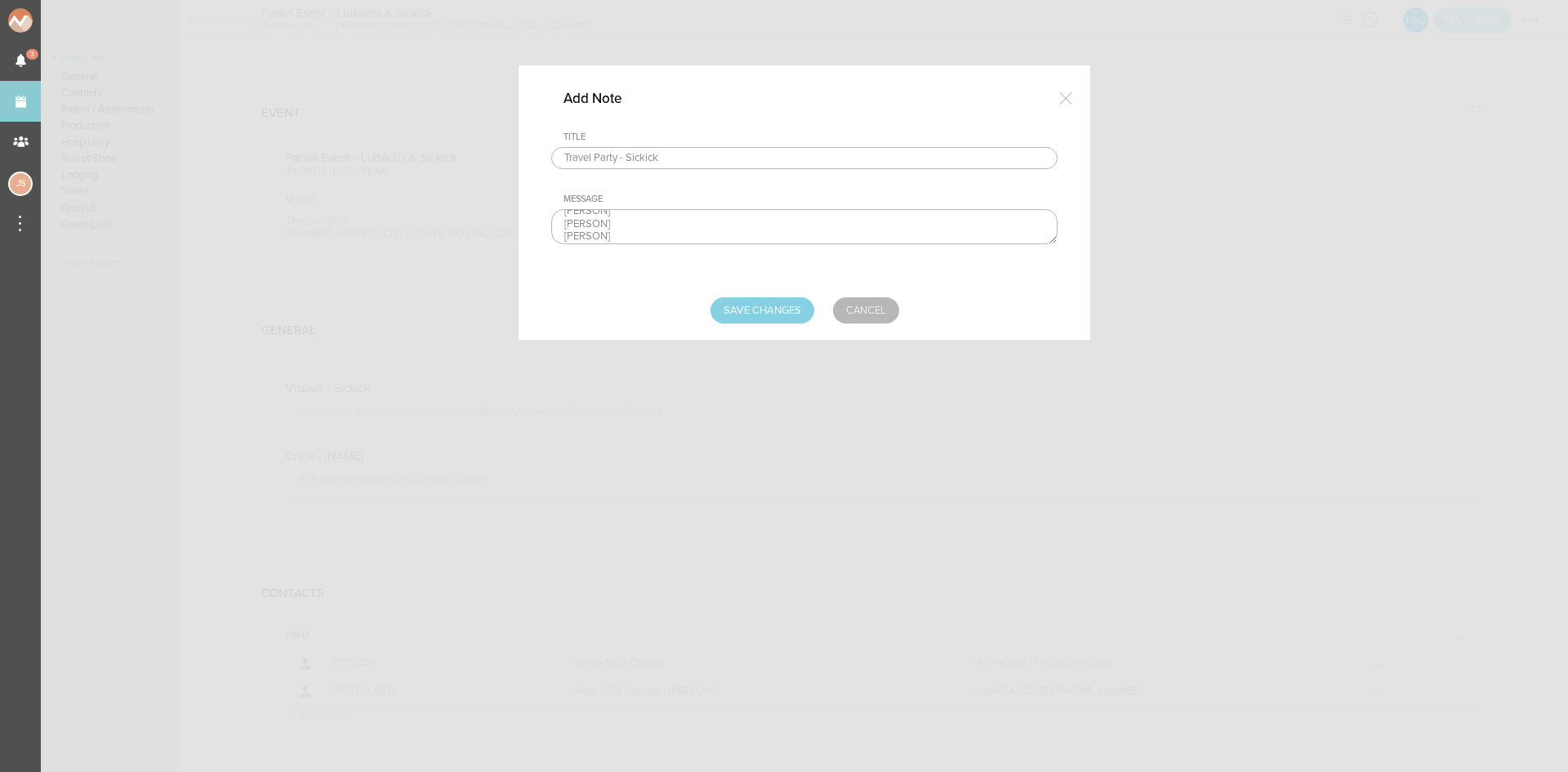 type on "Saving..." 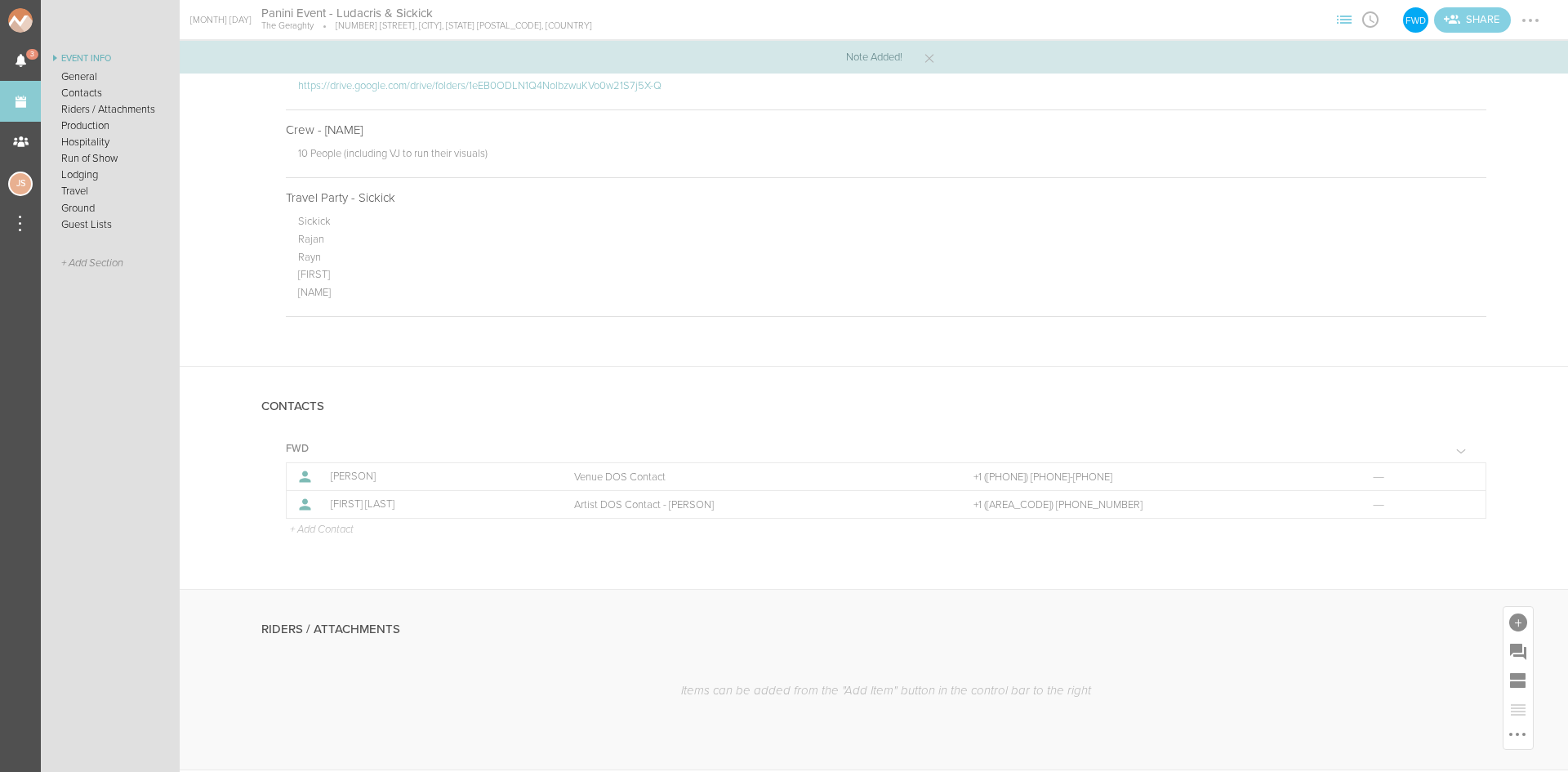 scroll, scrollTop: 327, scrollLeft: 0, axis: vertical 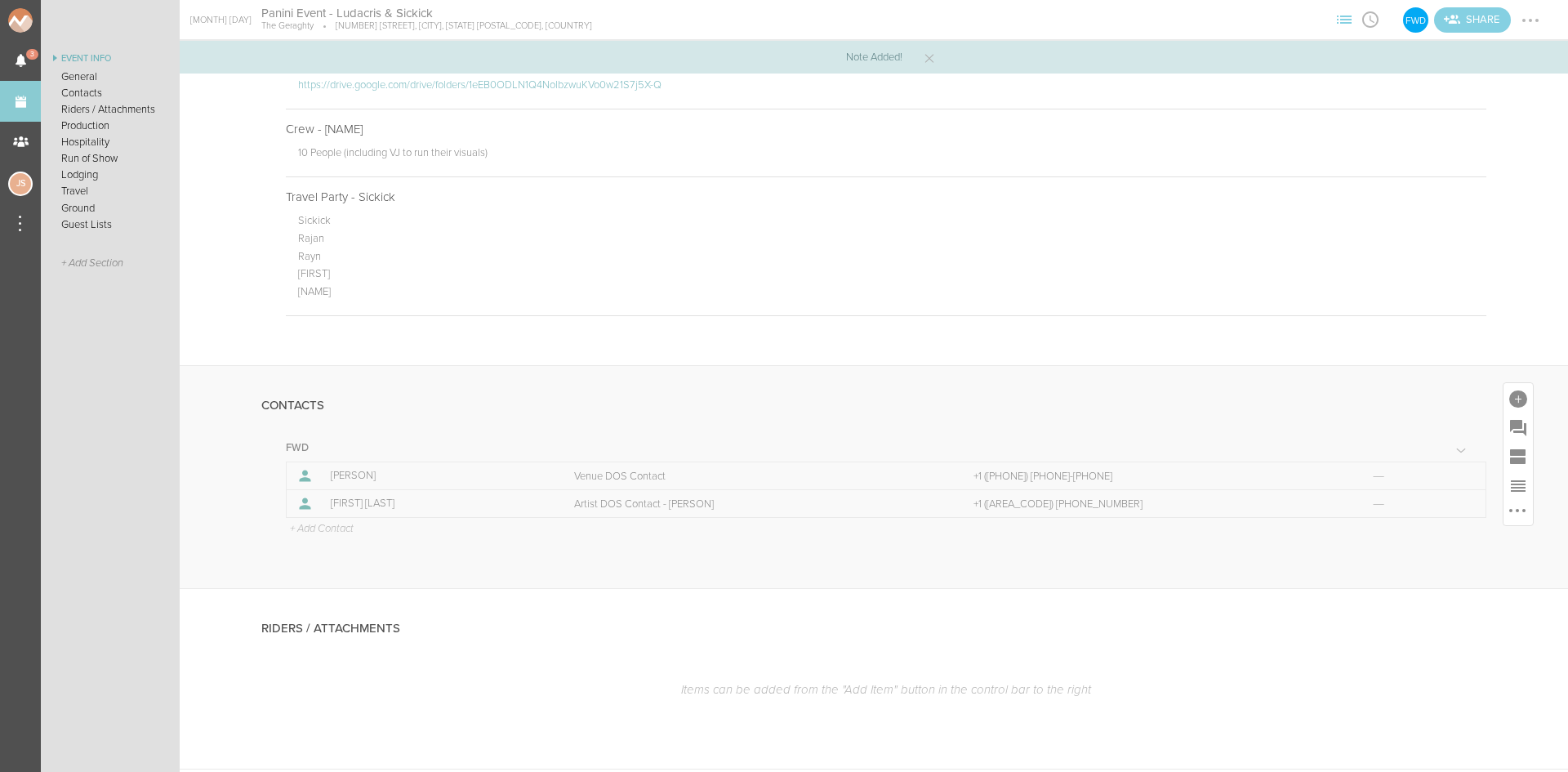 click on "+ Add Contact" at bounding box center [321, 529] 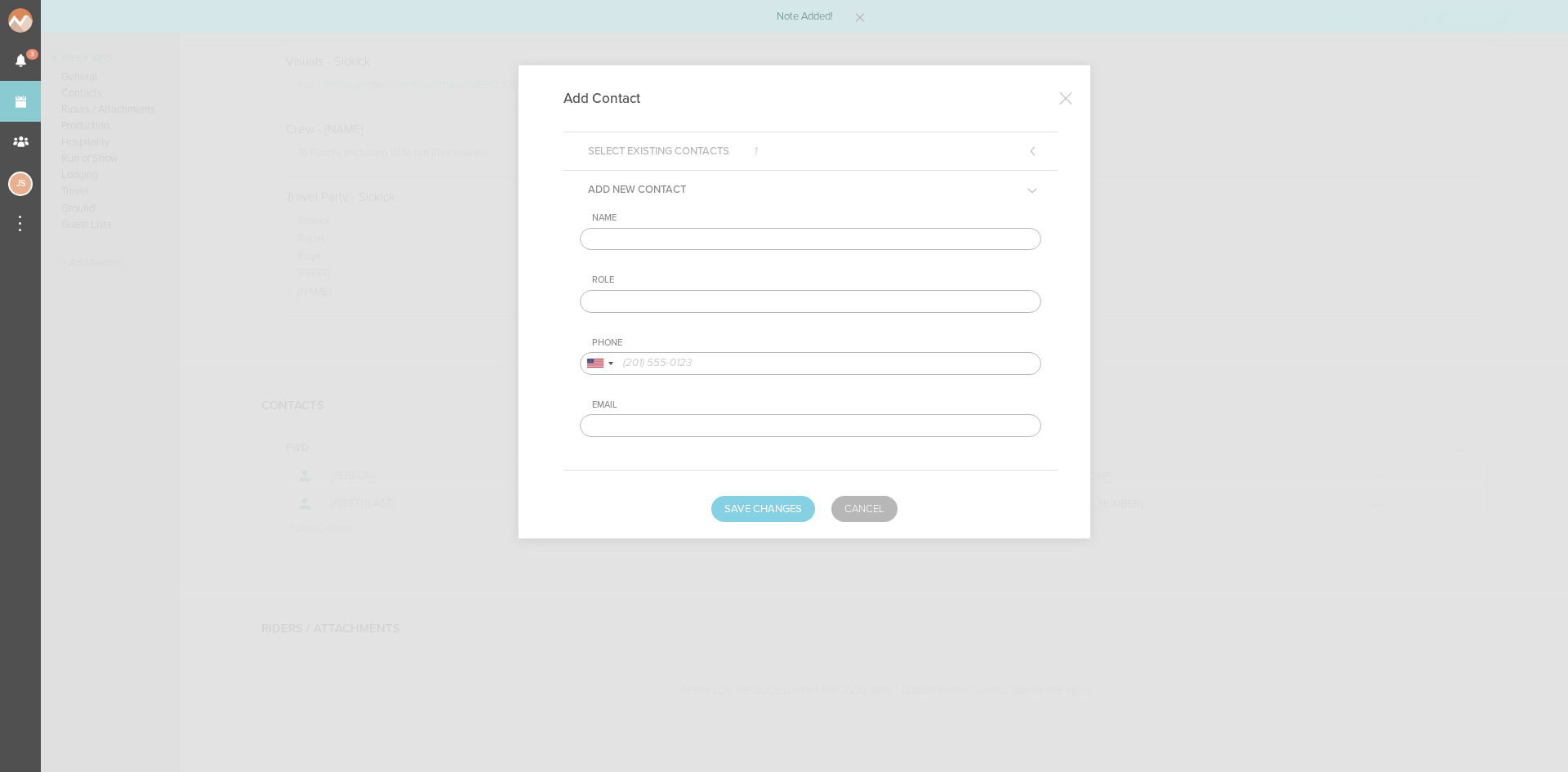 click at bounding box center [810, 239] 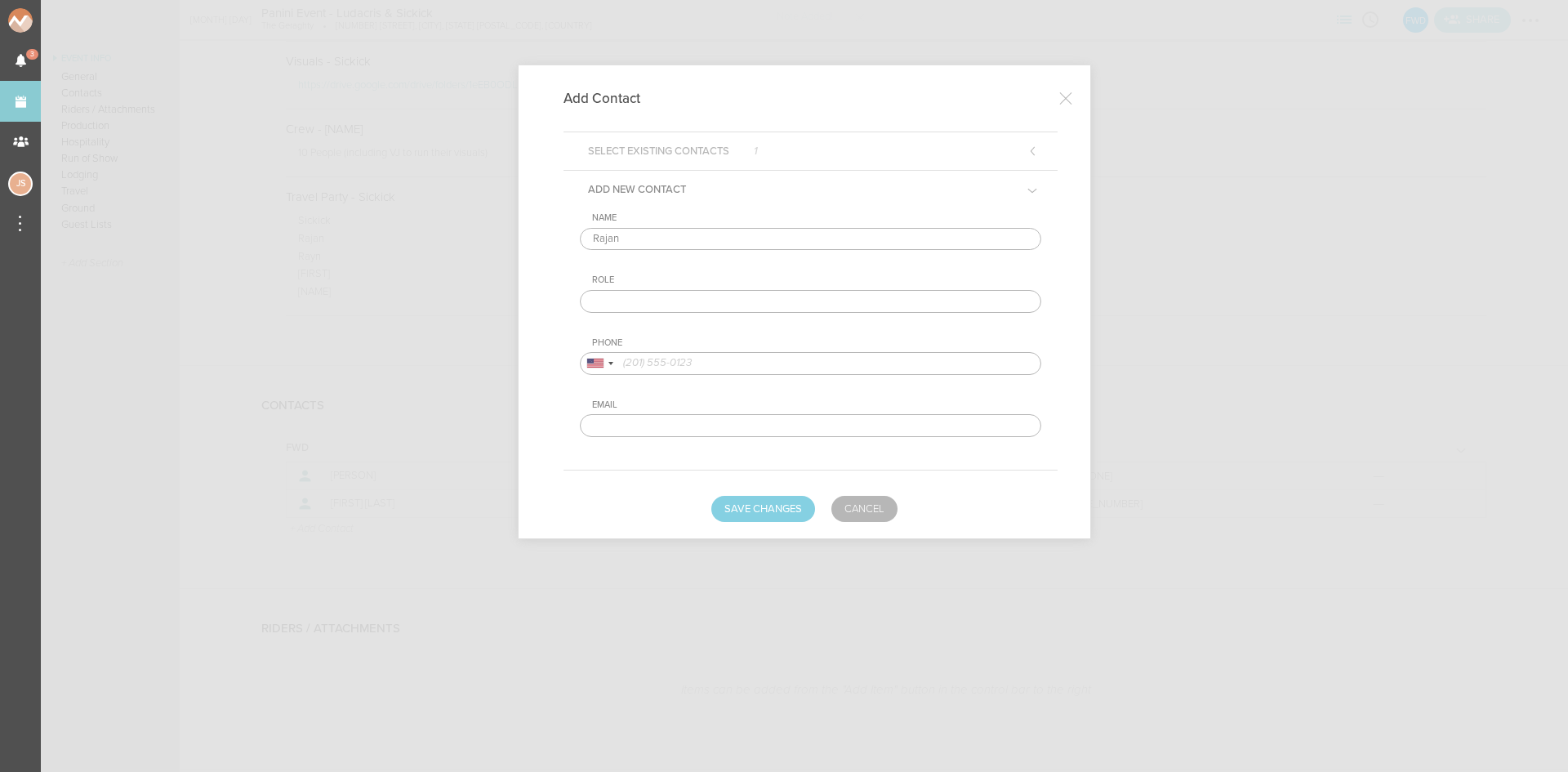 type on "Rajan" 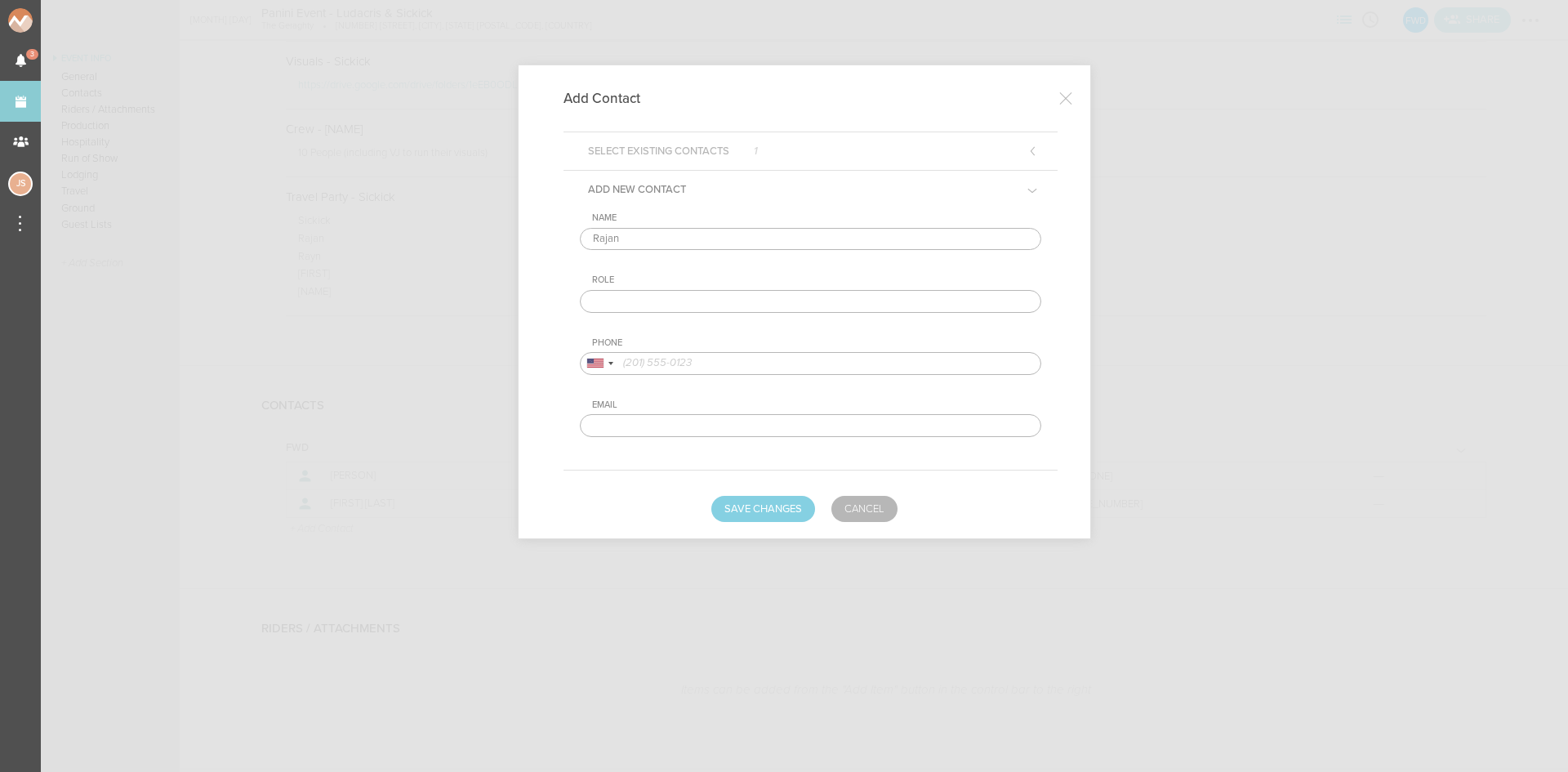 click at bounding box center [810, 301] 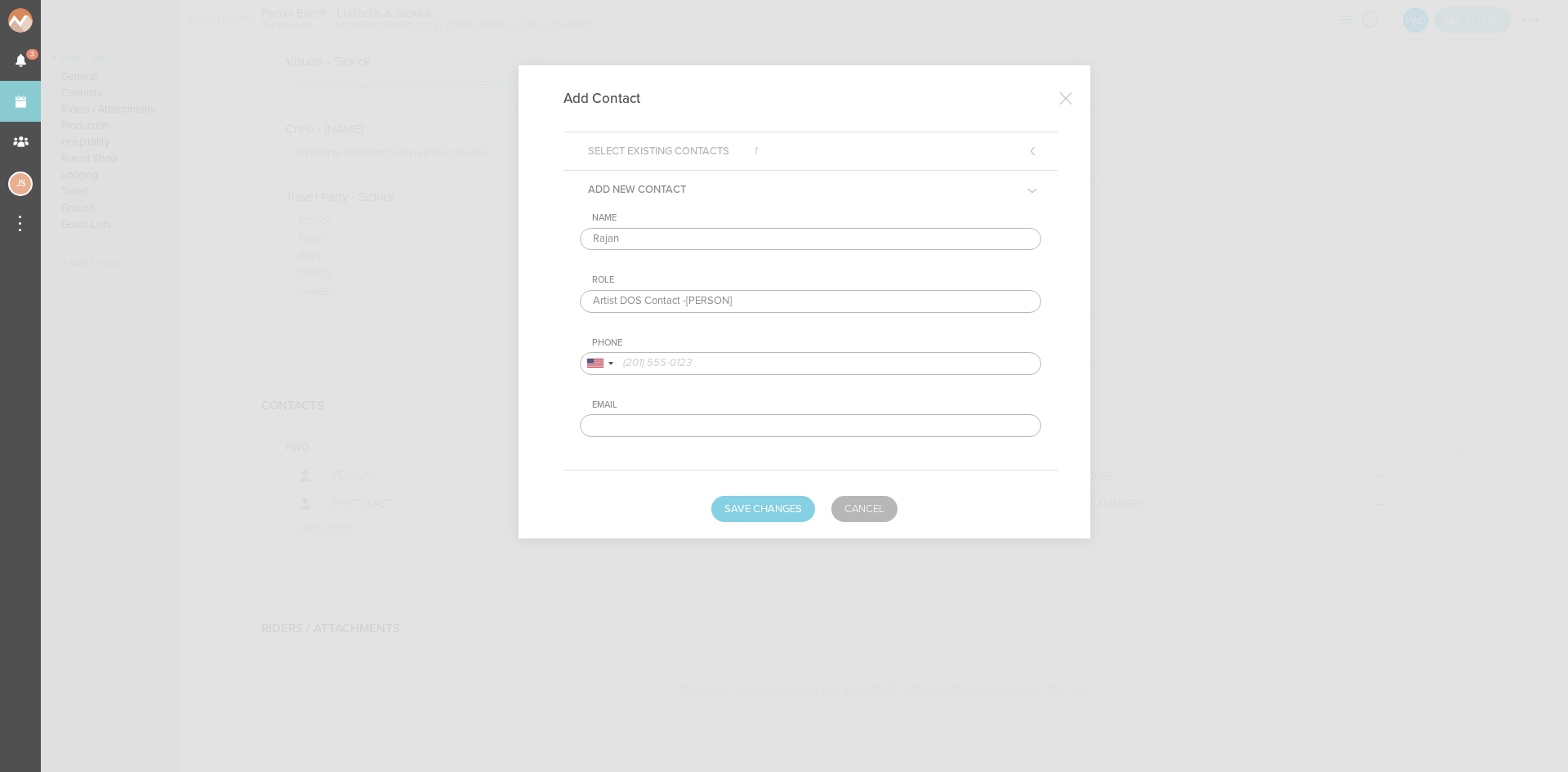 type on "Artist DOS Contact -[PERSON]" 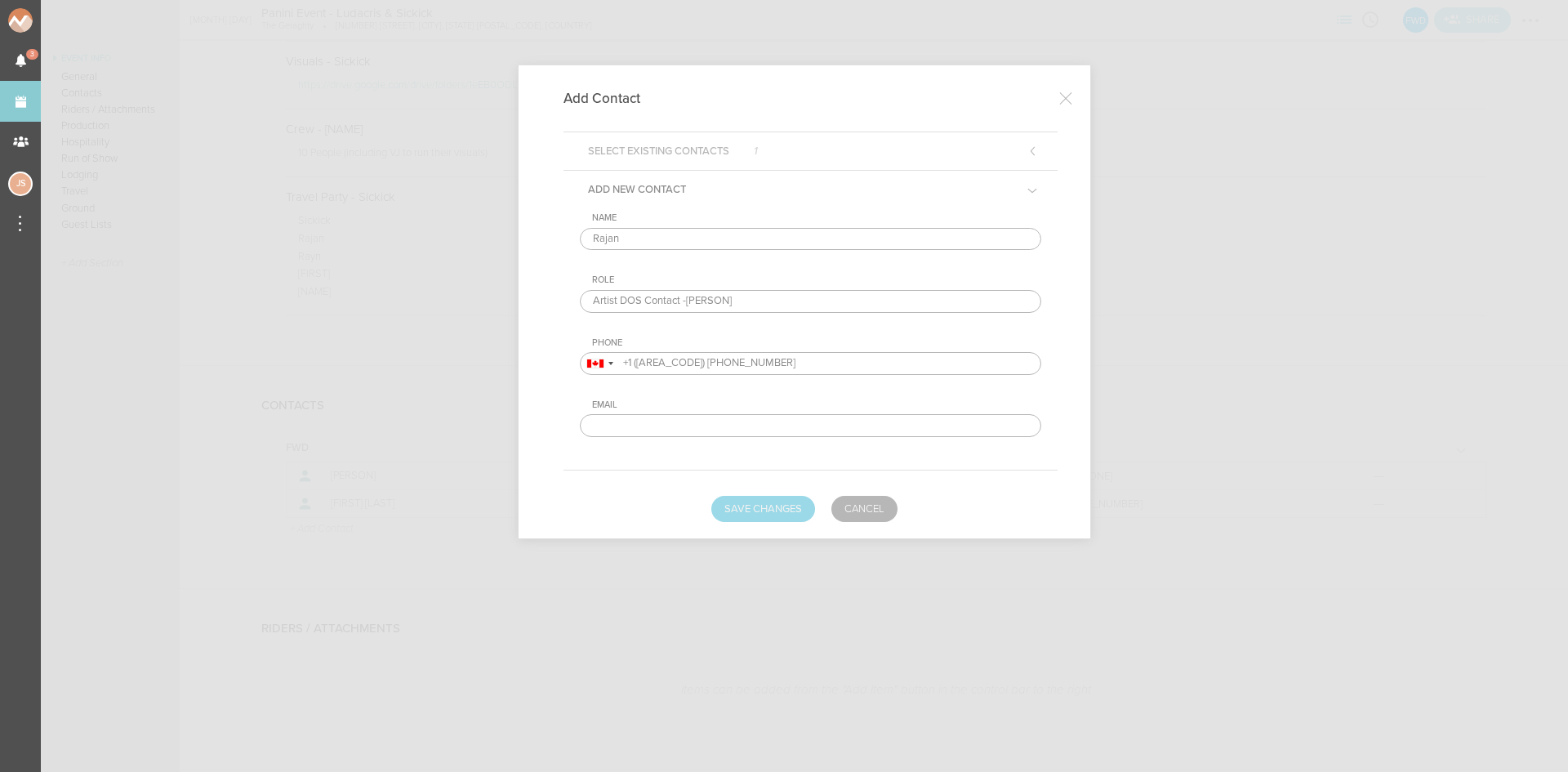 type on "+1 ([AREA_CODE]) [PHONE_NUMBER]" 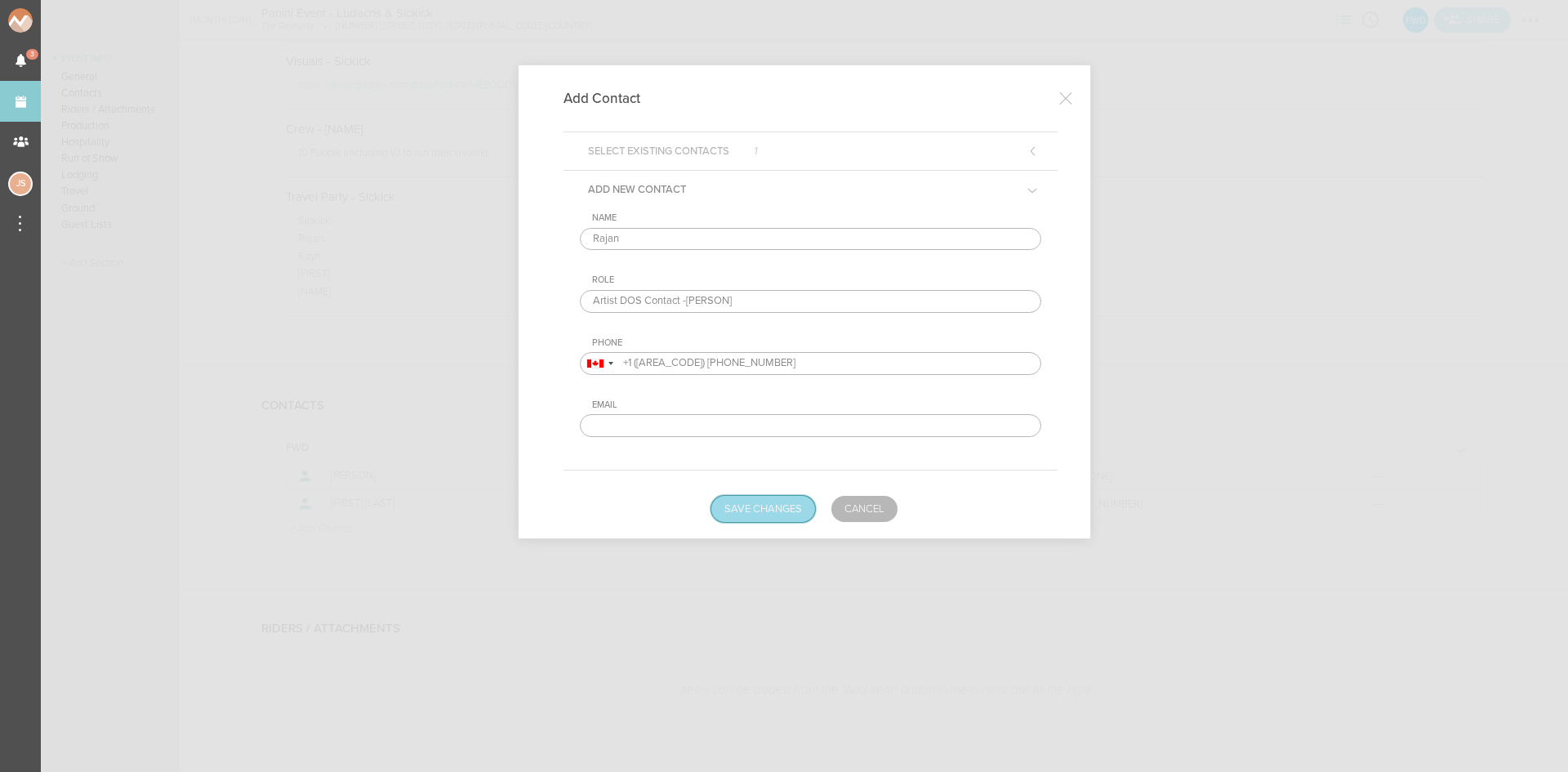 click on "Save Changes" at bounding box center [763, 509] 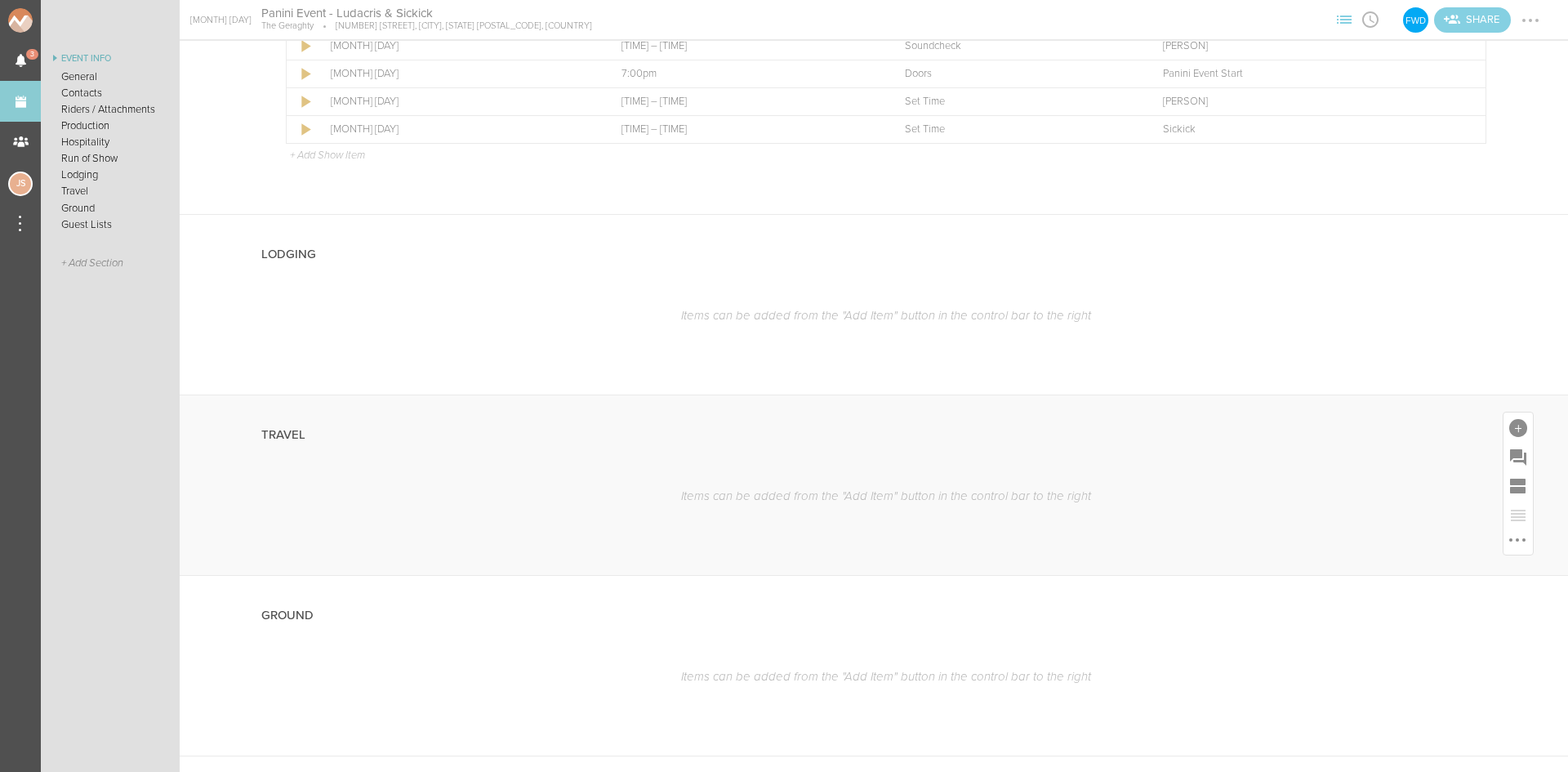 scroll, scrollTop: 1552, scrollLeft: 0, axis: vertical 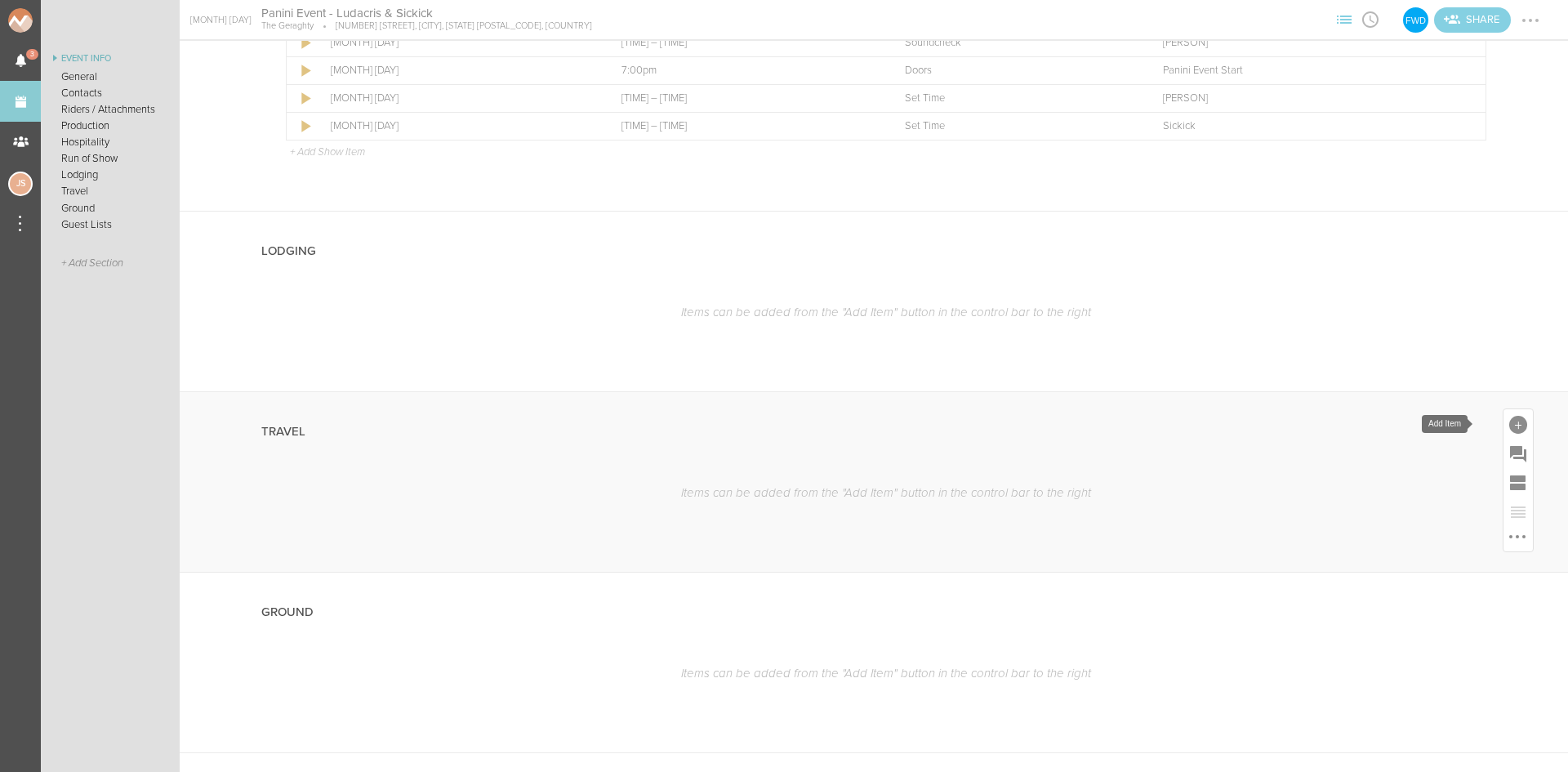 click at bounding box center (1518, 425) 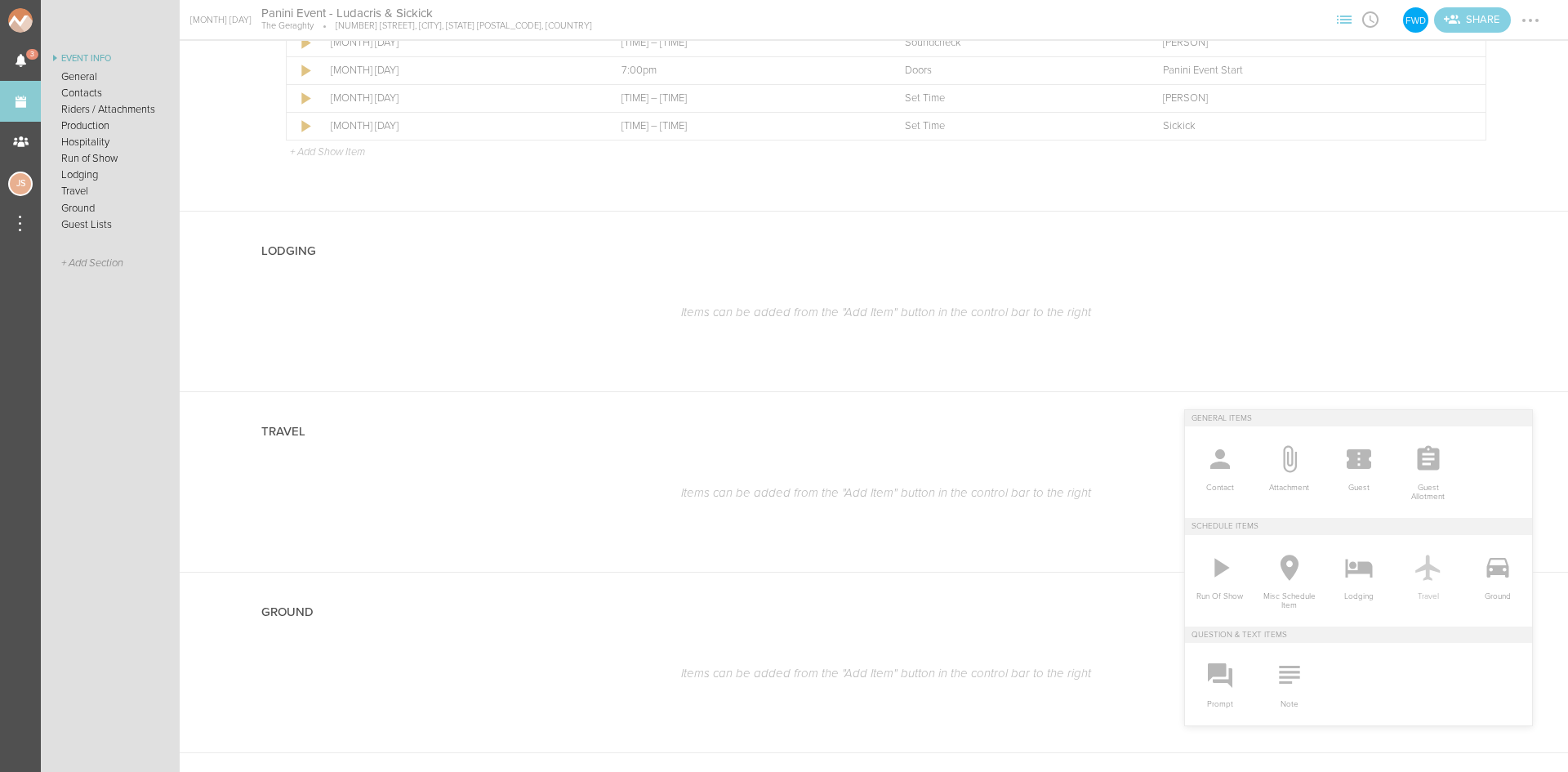click 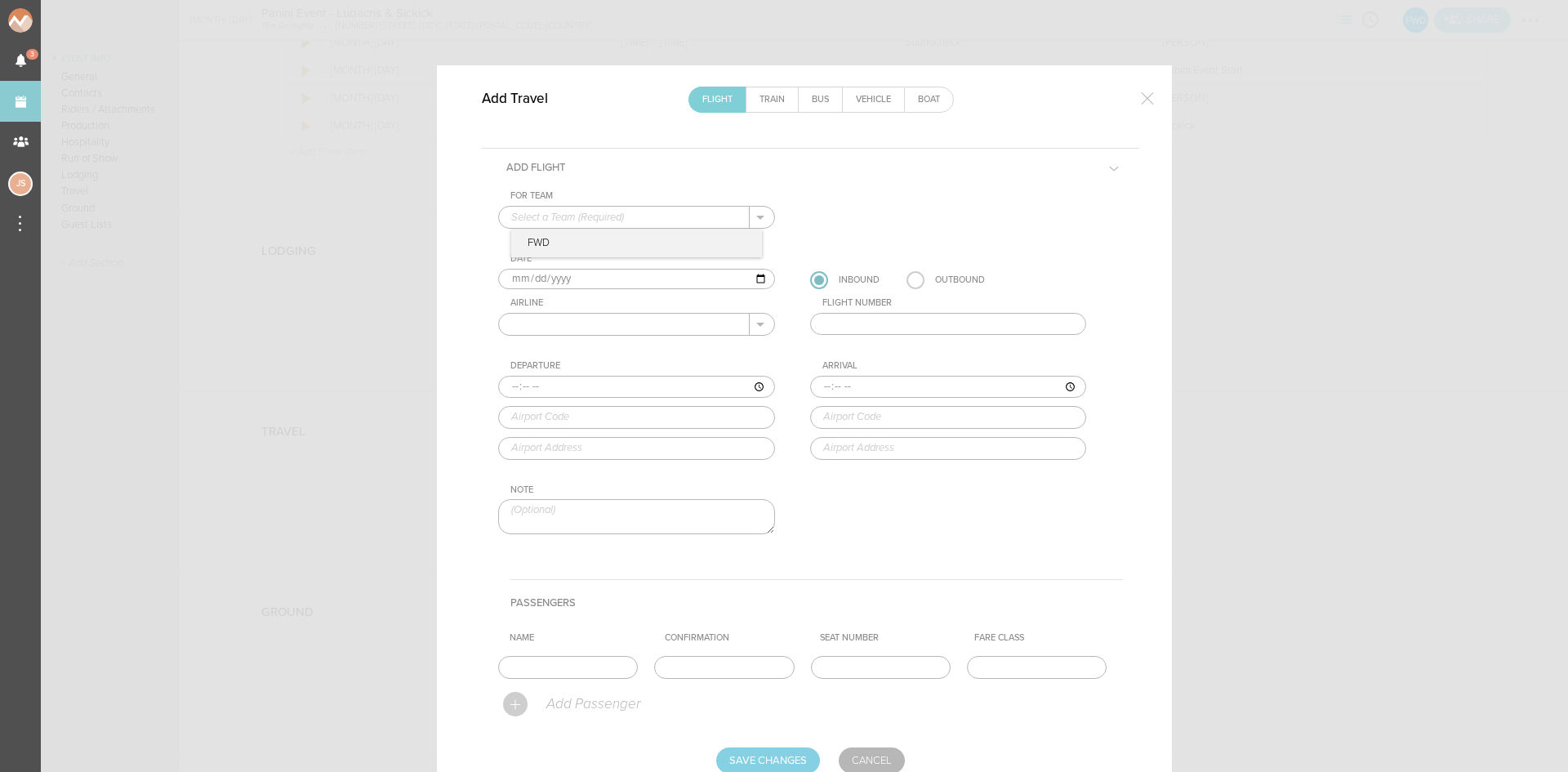 click at bounding box center [624, 217] 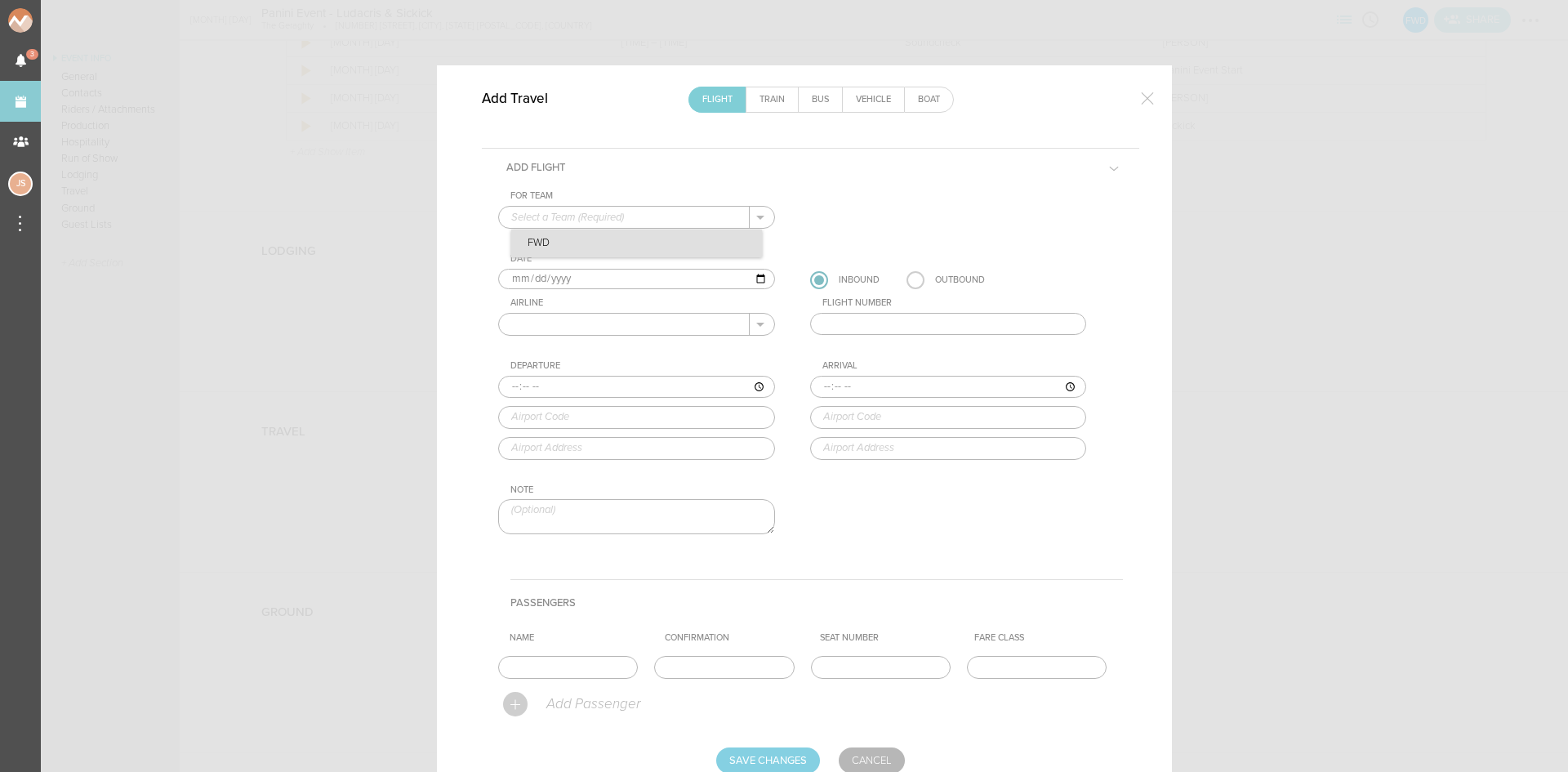 drag, startPoint x: 550, startPoint y: 241, endPoint x: 554, endPoint y: 252, distance: 11.7047 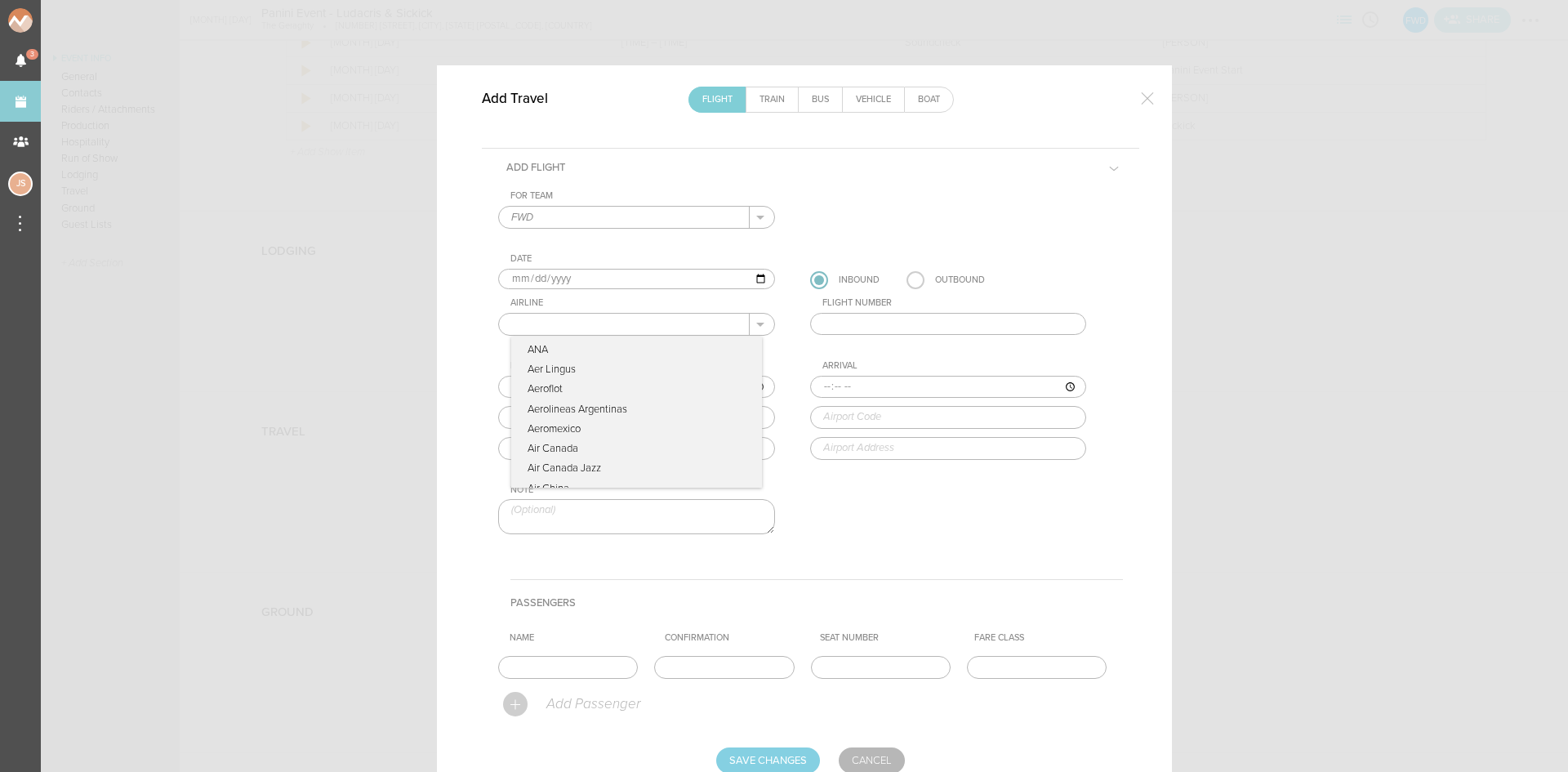 click at bounding box center (624, 324) 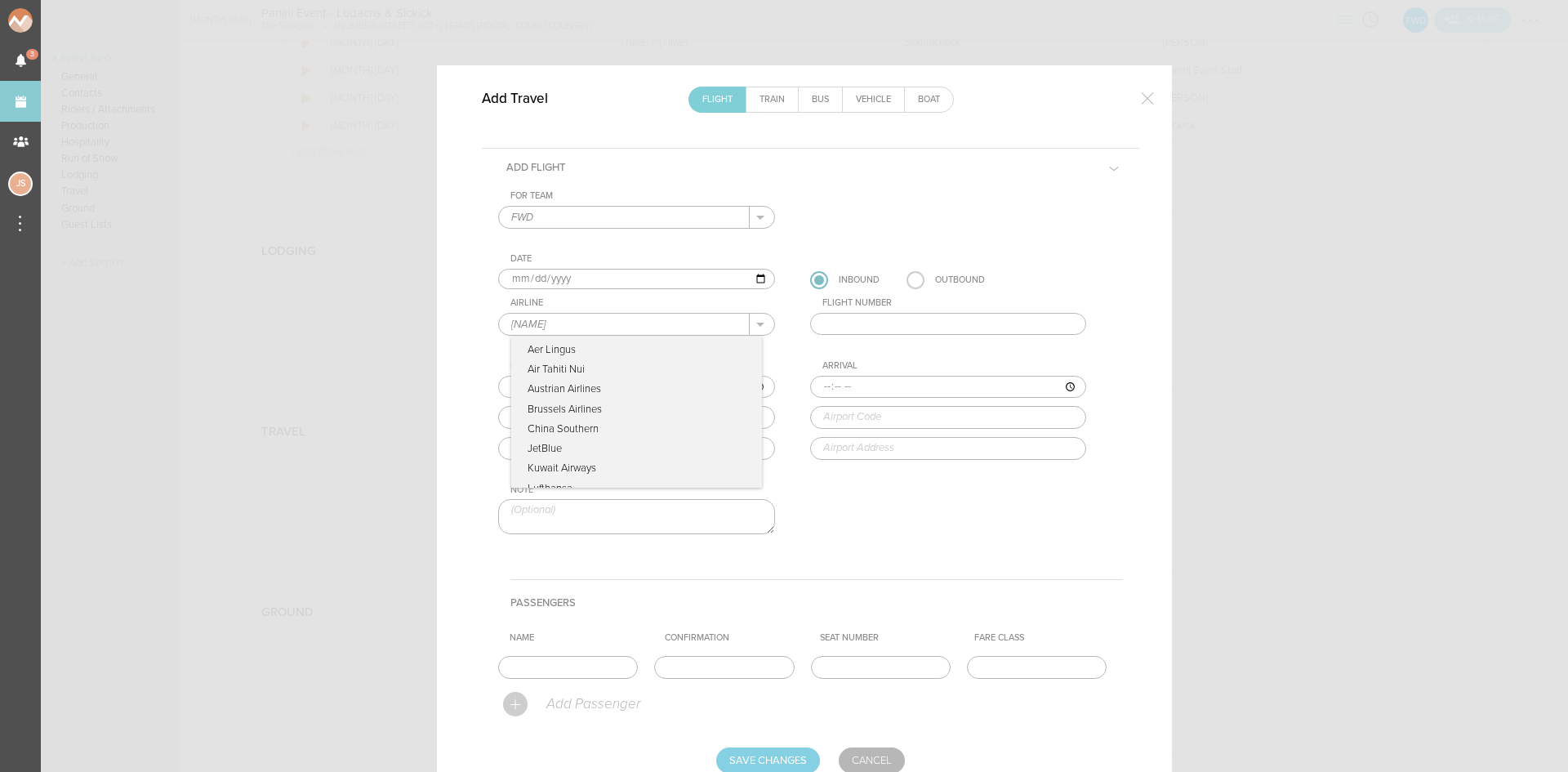 type on "United Airlines" 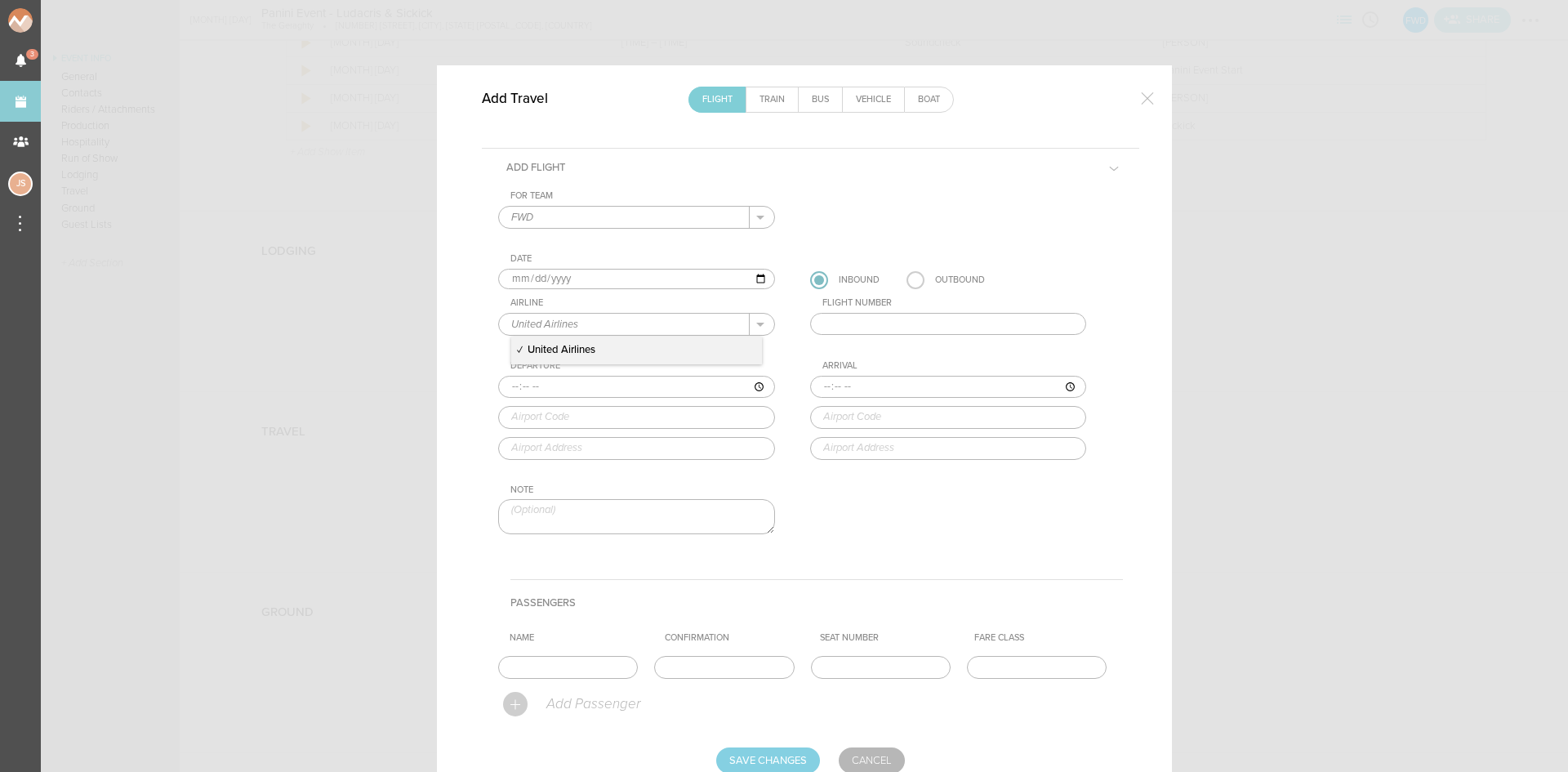 click at bounding box center [948, 324] 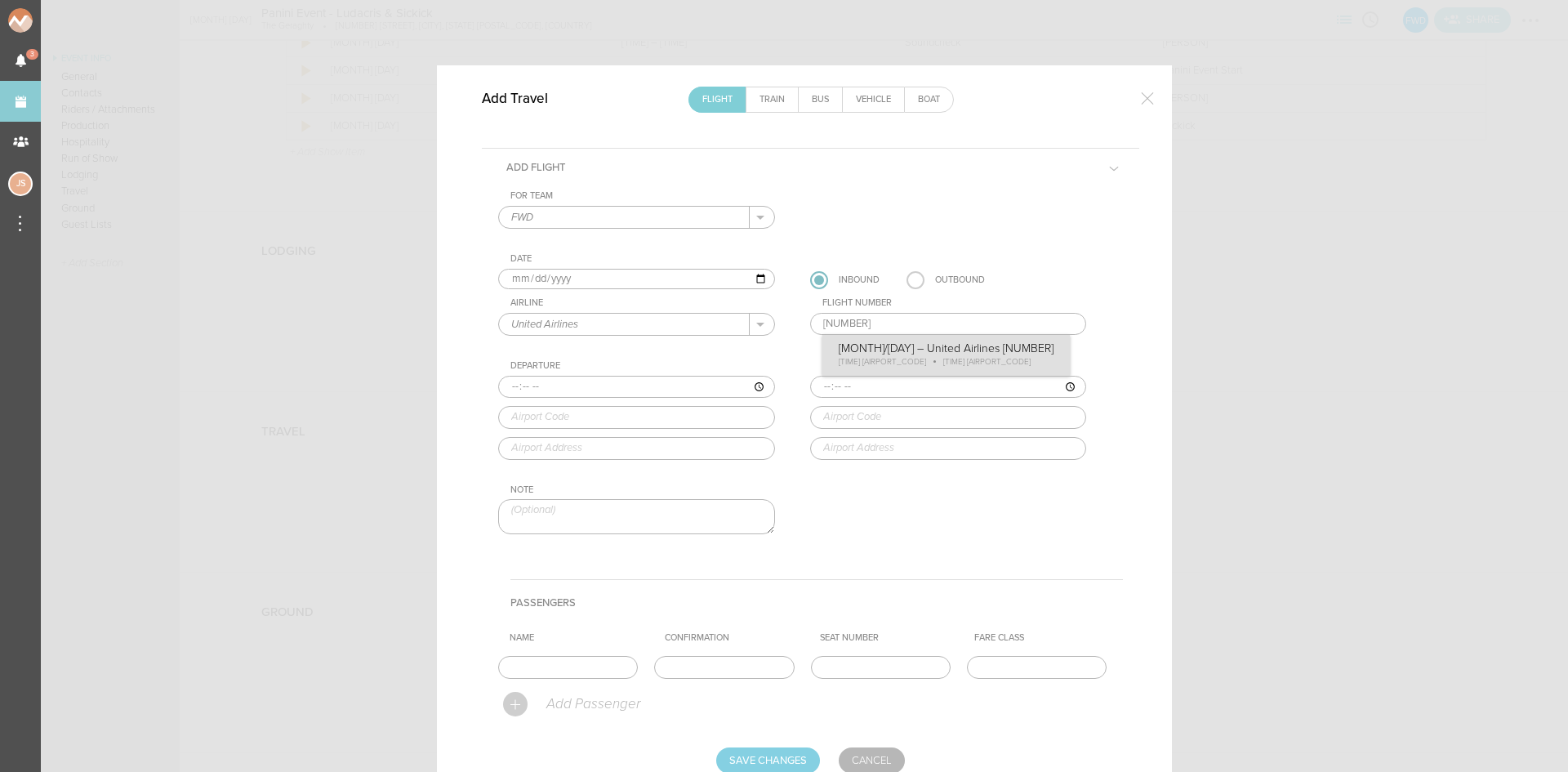 type on "[NUMBER]" 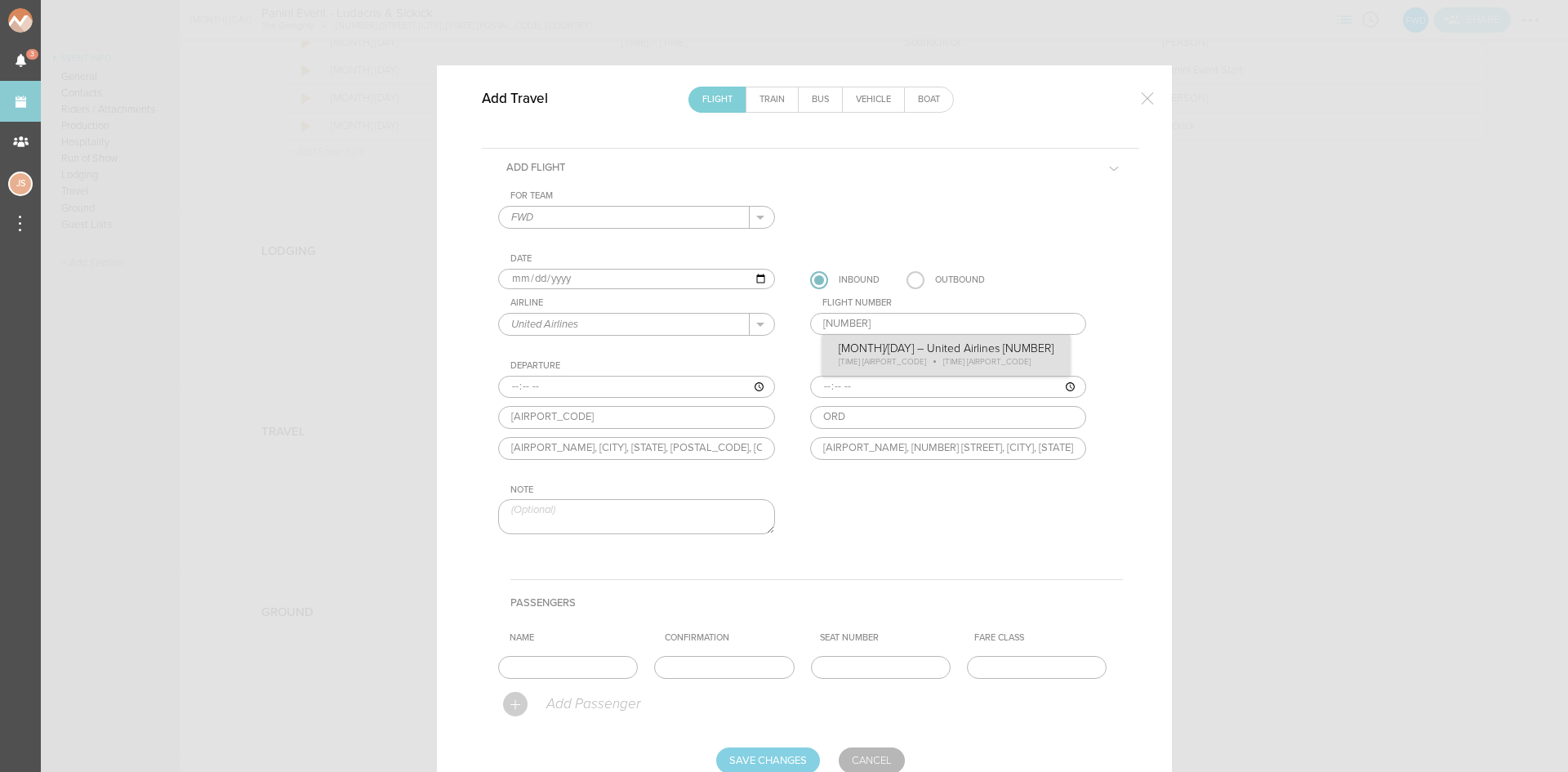 click on "For Team FWD + Add New Team
FWD . FWD
Date [DATE]
Inbound
Outbound
Airline United Airlines ANA
Aer Lingus
Aeroflot
Aerolineas Argentinas
Aeromexico
Air Canada
Air Canada Jazz
Air China
Air France
Air India
Air Jamaica
Air New Zealand
Air Pacific
Air Tahiti Nui
Air Transat
AirAsia
AirTran Airways
Alaska Airlines
Alitalia
Allegiant Air
American Airlines
Asiana Airlines
Austrian Airlines
Avianca
Avianca El Salvador
BMI British Midland
Bahamasair
British Airways
Brussels Airlines
CanJet Airlines
Cape Air
Cathay Pacific
Cayman Airways
China Airlines
China Eastern Airlines
China Southern
Copa Airlines
Delta Airlines
EVA Airways
El Al
Emirates
ExpressJet Airlines
Finnair
Frontier Airlines
Great Lakes Airlines
Hawaiian Airlines
Iberia
Icelandair
Japan Airlines
JetBlue
Jetstar Airways
KLM
Korean Air
Kuwait Airways
LATAM Airlines
LOT Polish Airlines" at bounding box center (810, 377) 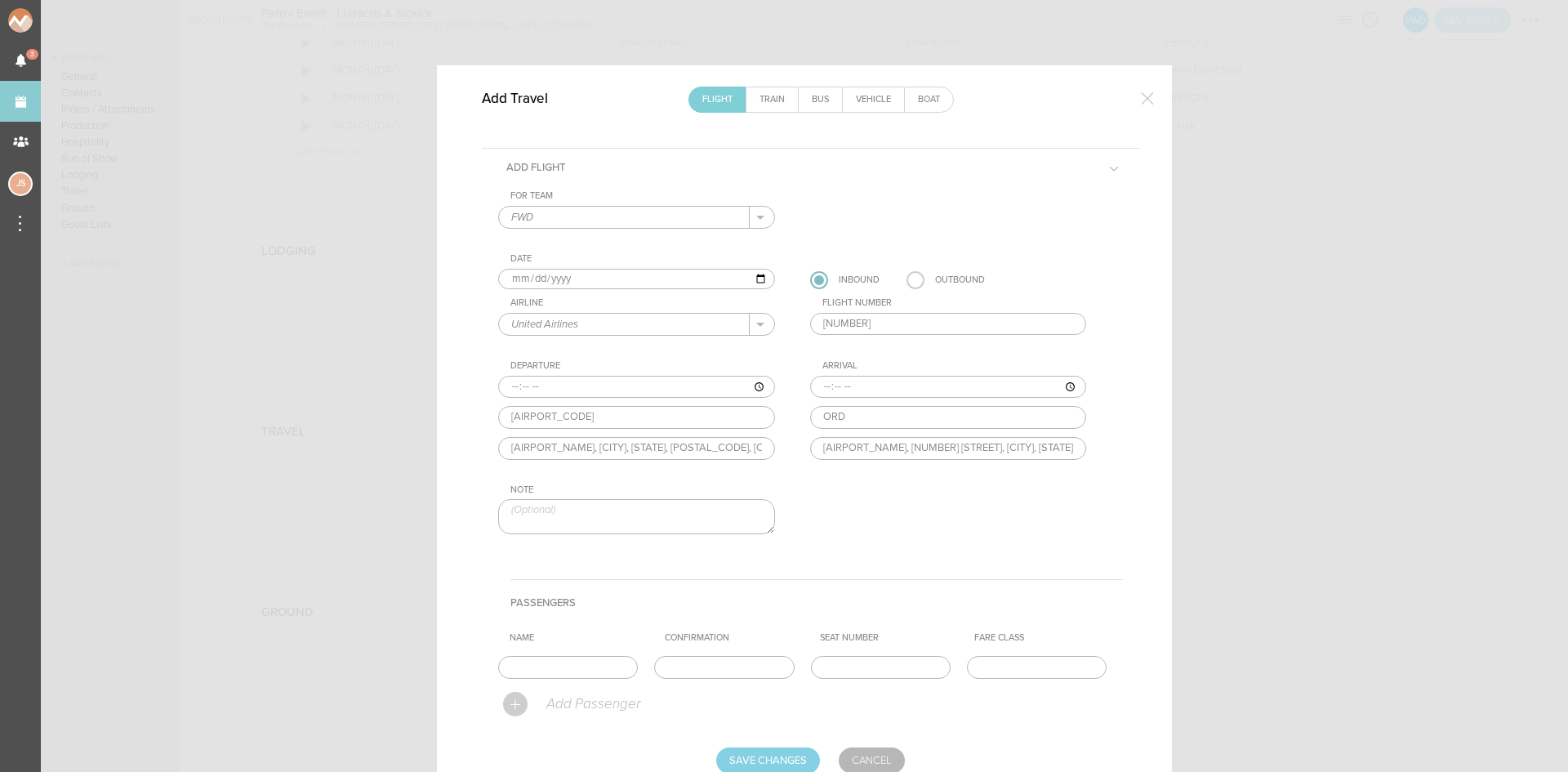 click at bounding box center [636, 516] 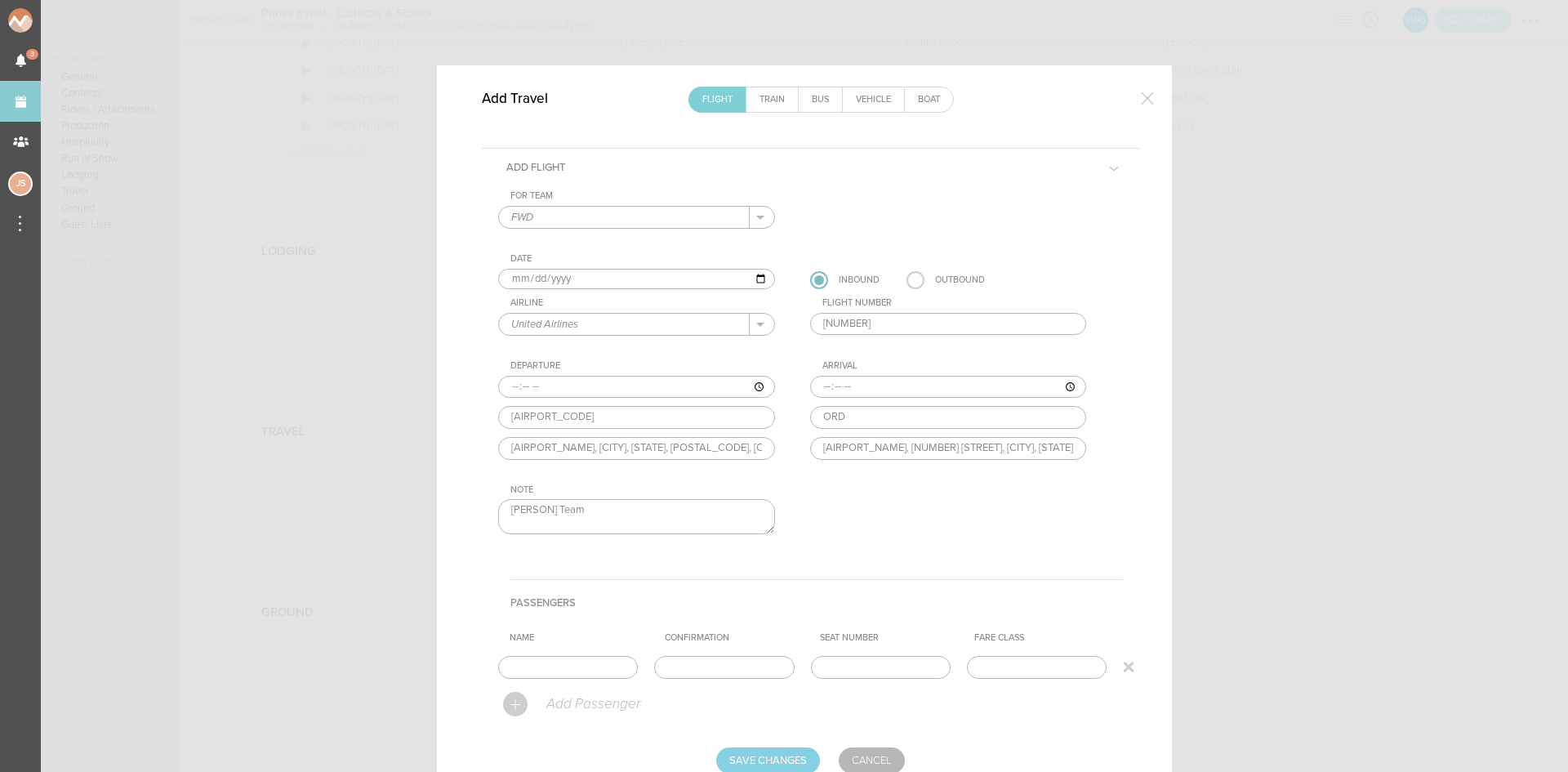 type on "[PERSON] Team" 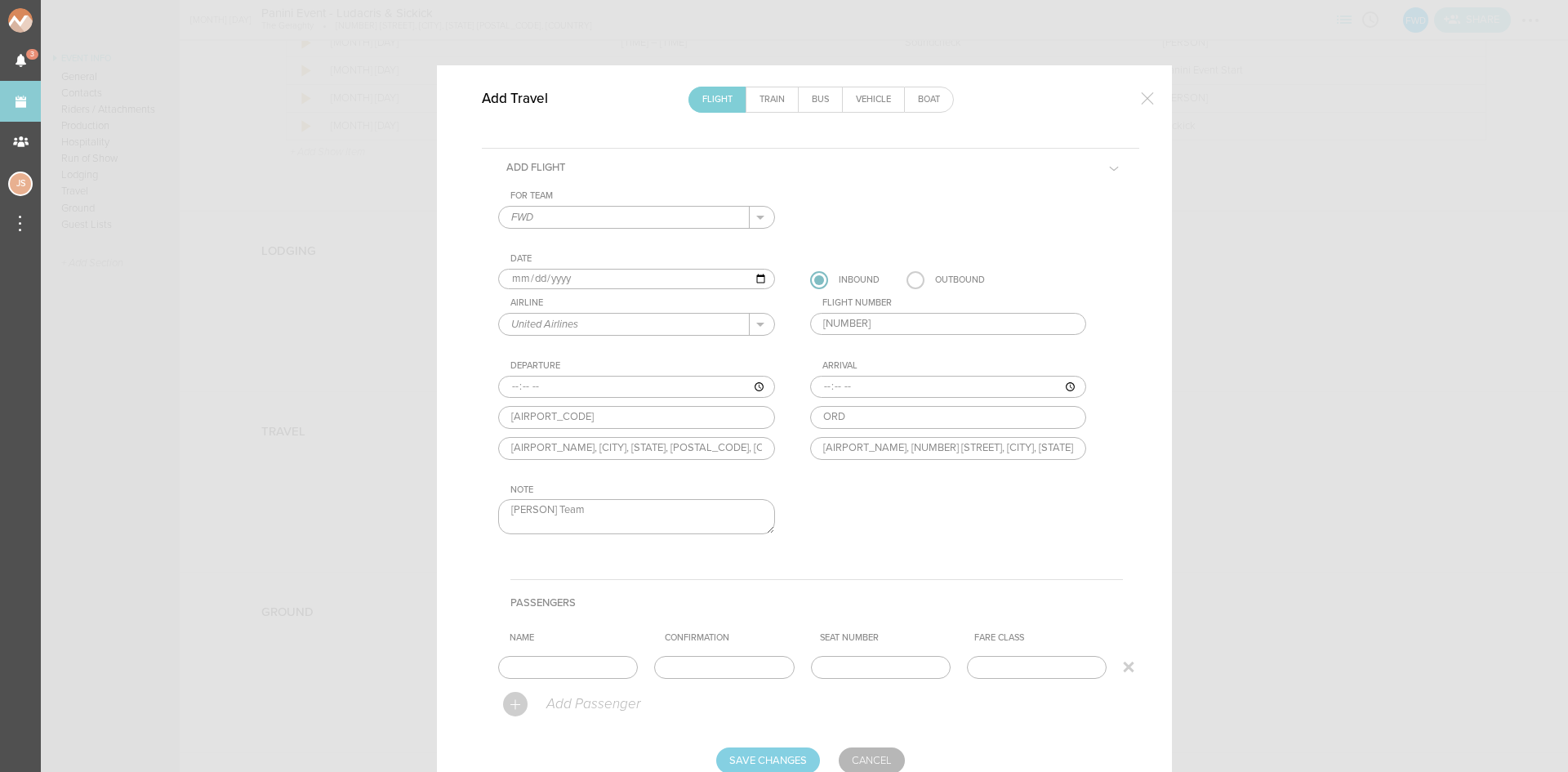 click at bounding box center [568, 667] 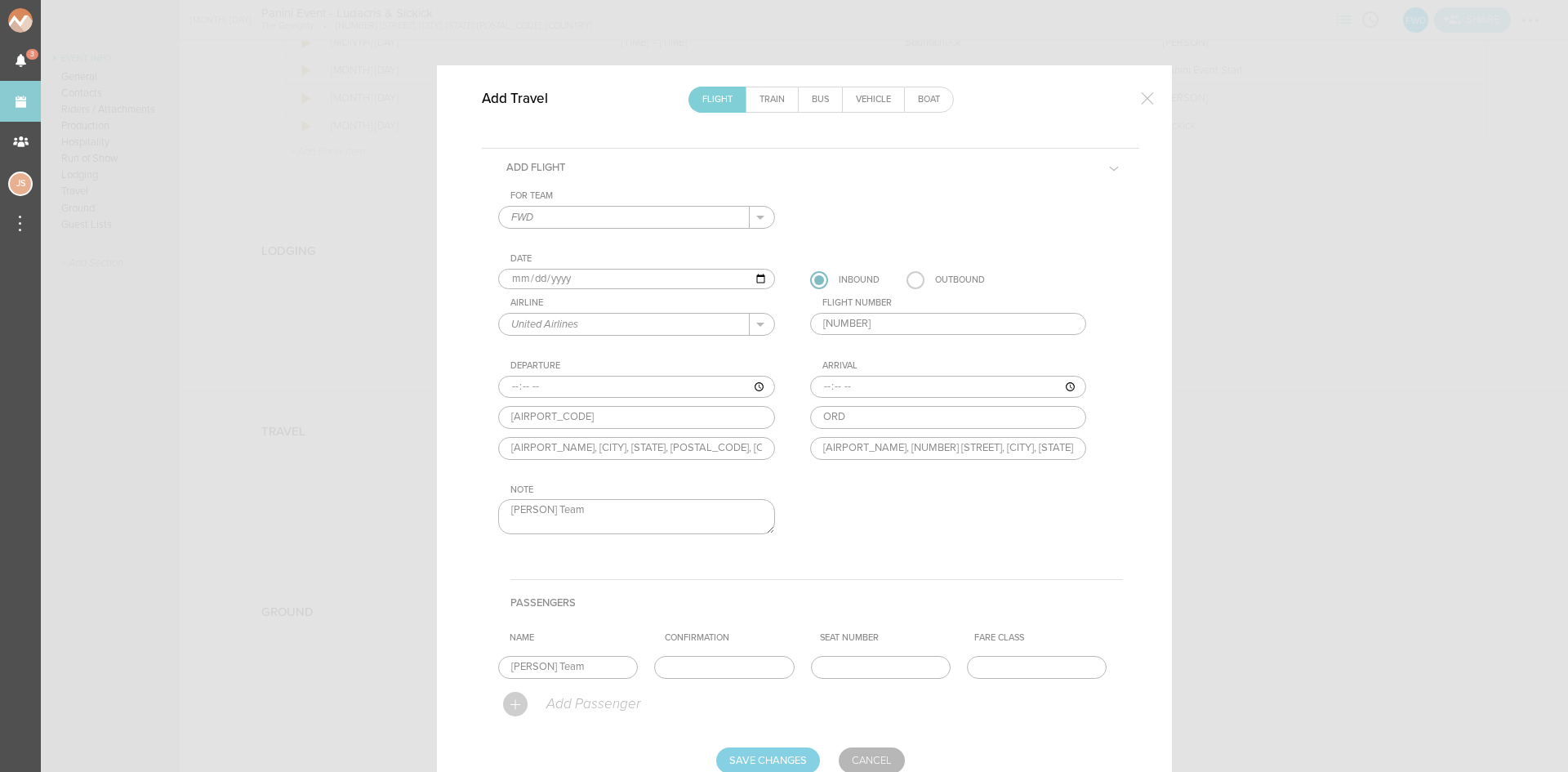 type on "[PERSON] Team" 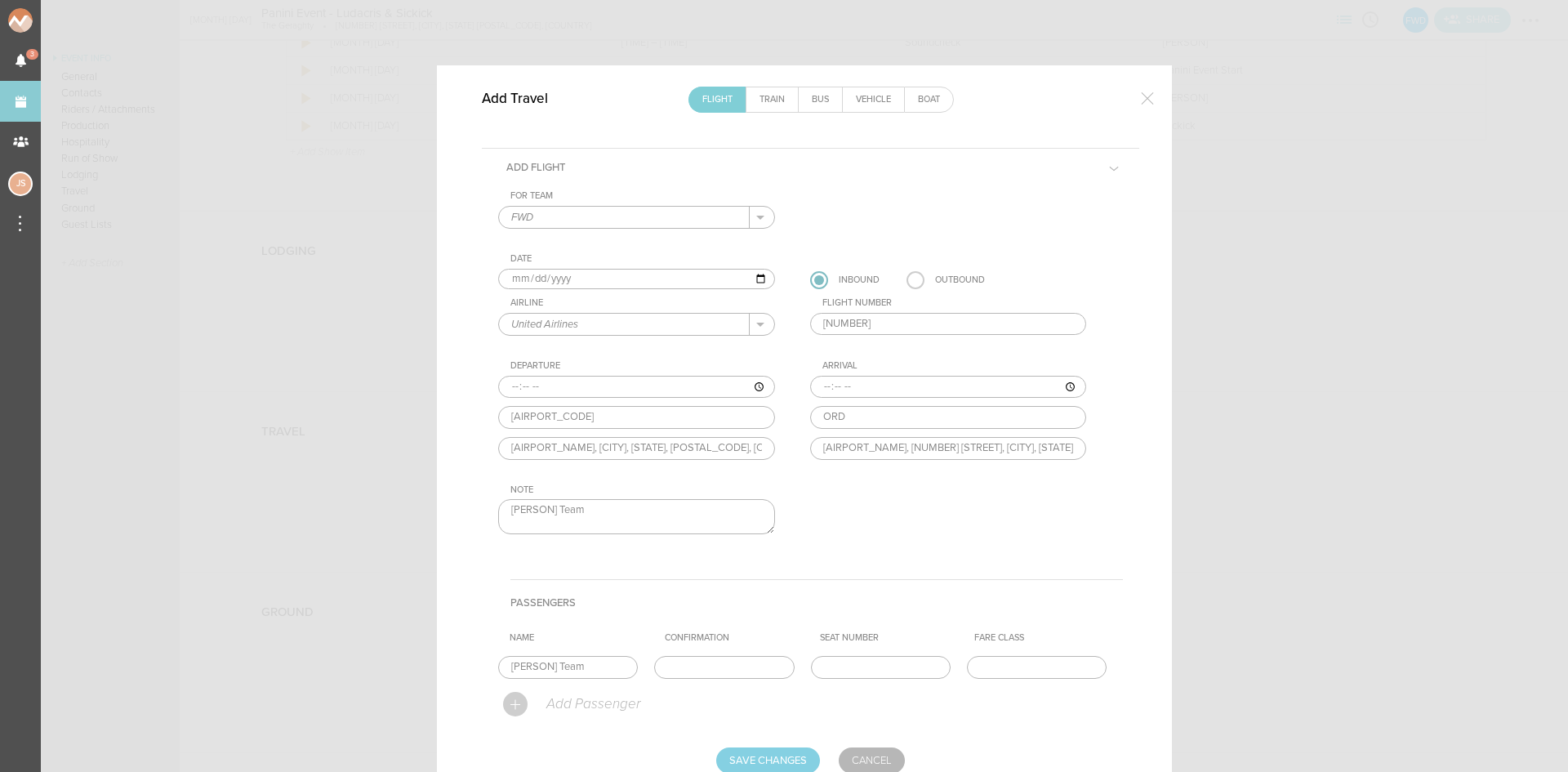 drag, startPoint x: 648, startPoint y: 515, endPoint x: 327, endPoint y: 507, distance: 321.09967 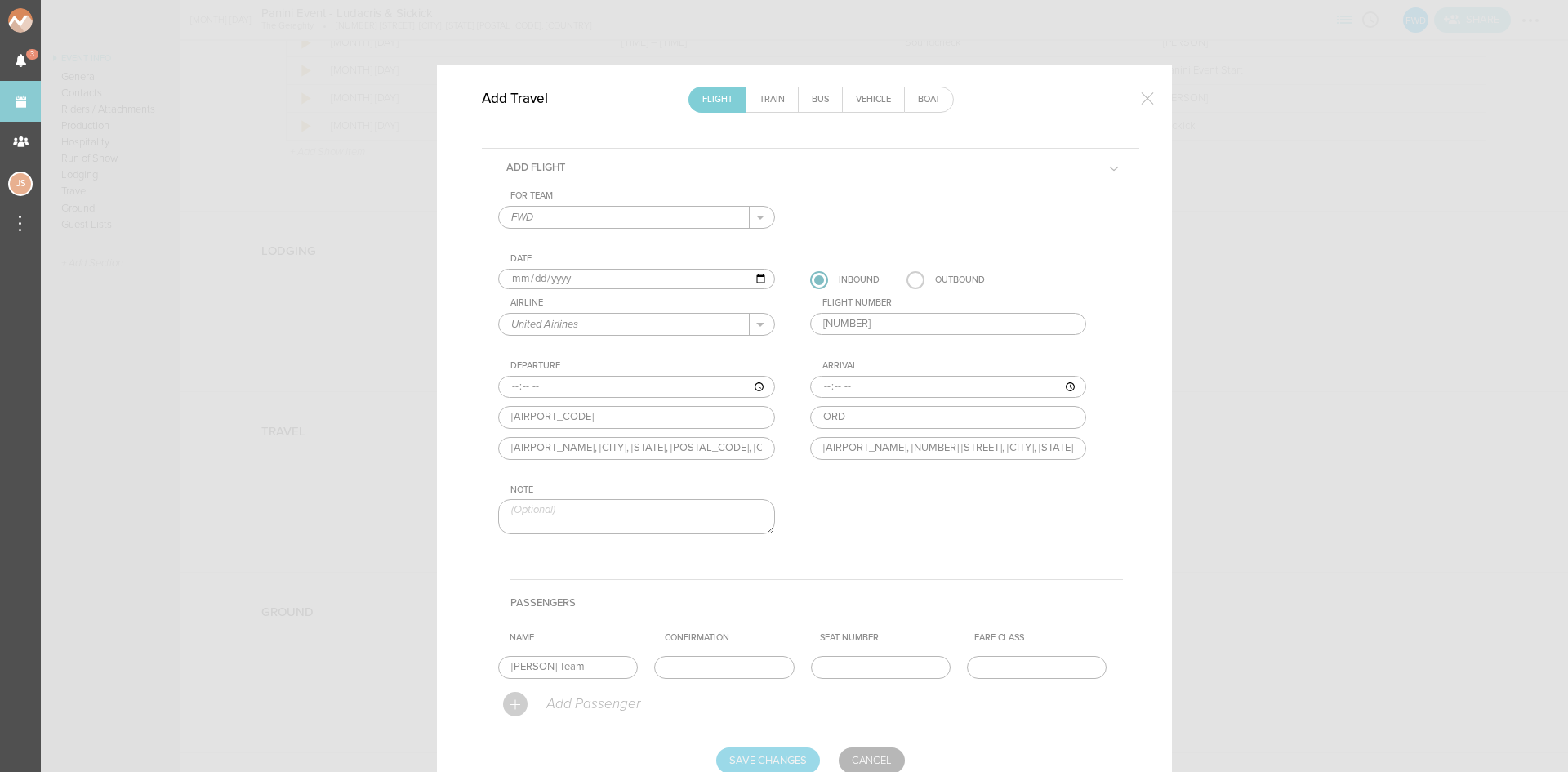 type 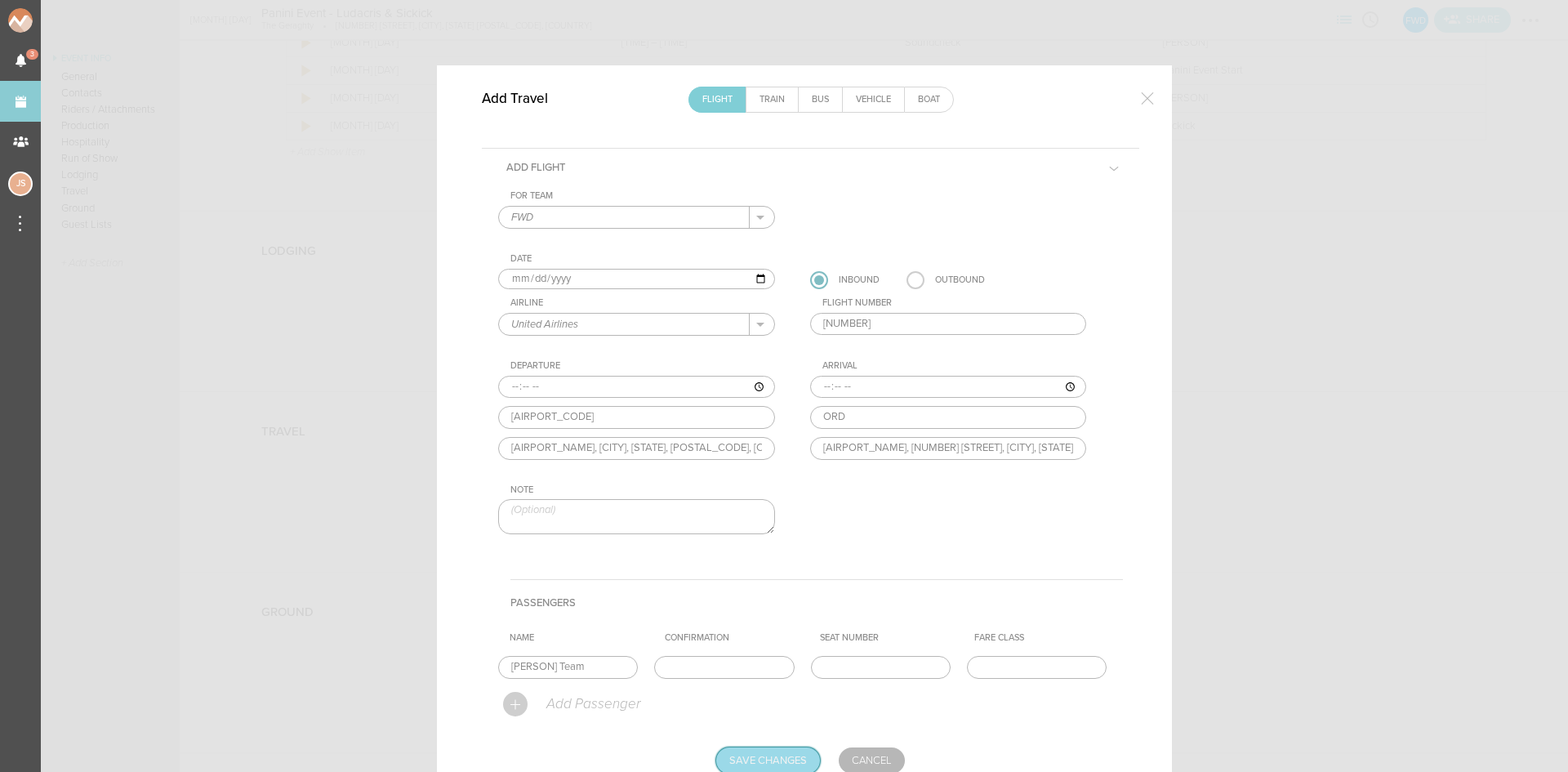 click on "Save Changes" at bounding box center (768, 761) 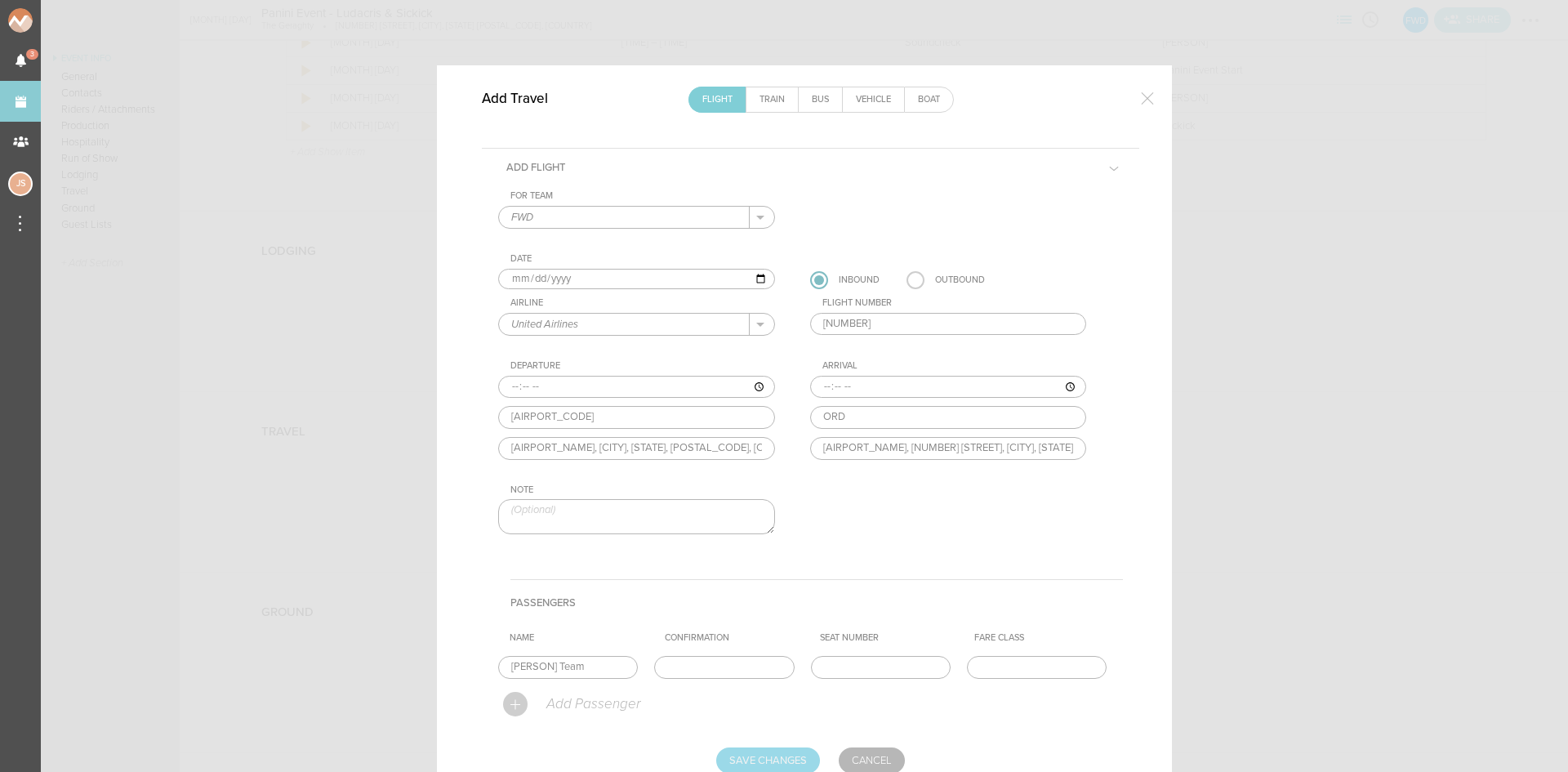 type on "Saving..." 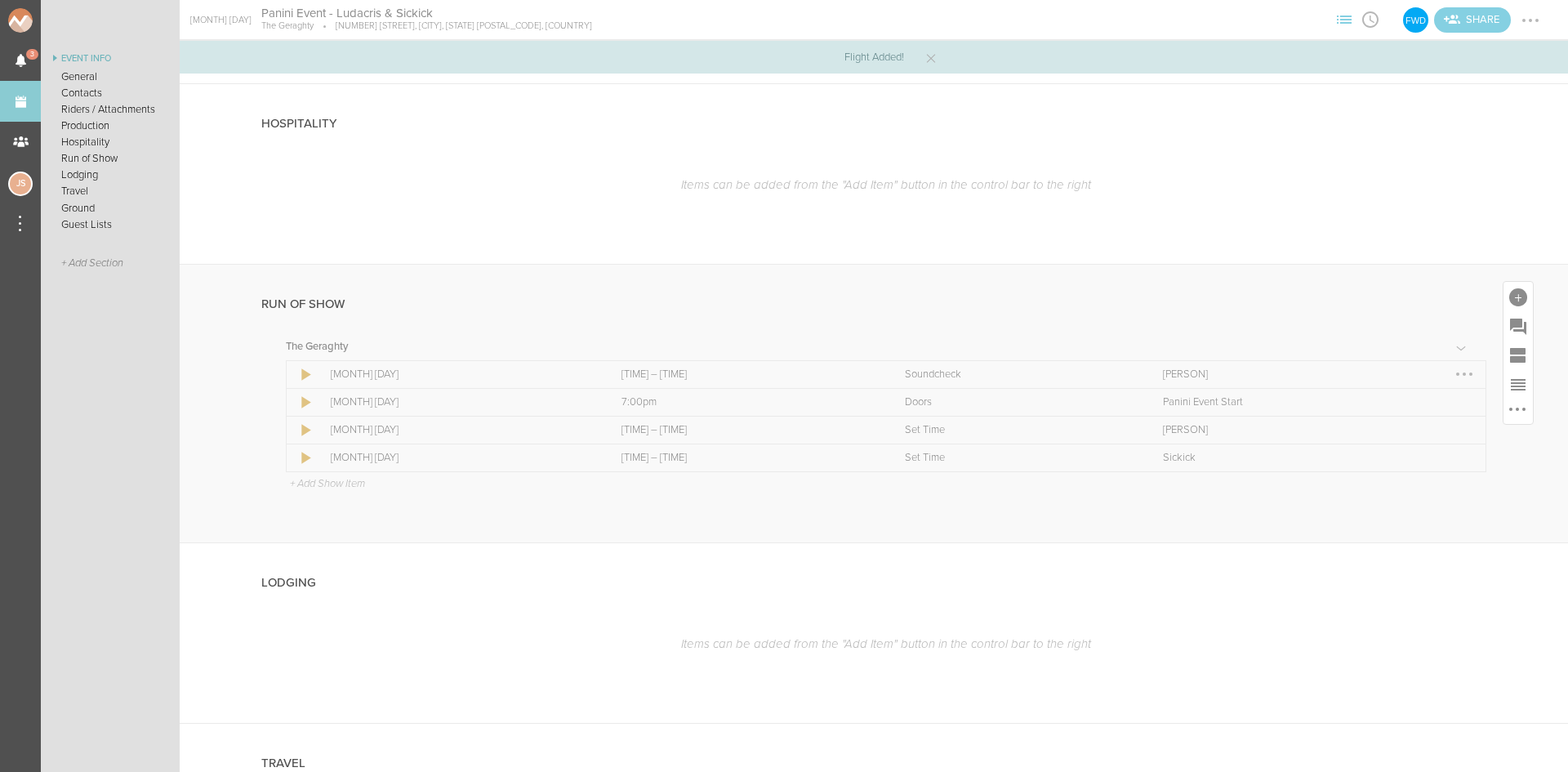 scroll, scrollTop: 1144, scrollLeft: 0, axis: vertical 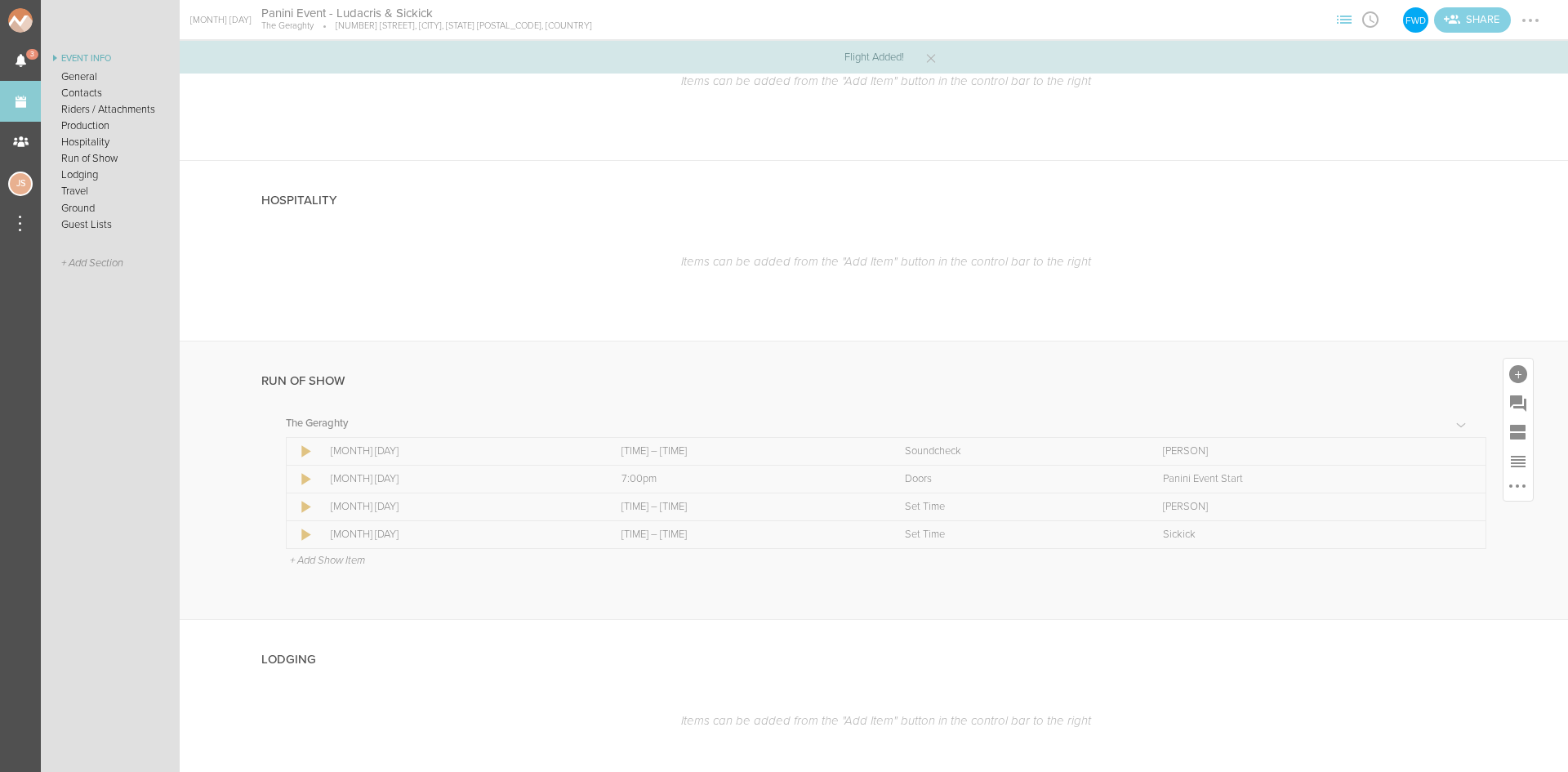 click on "+ Add Show Item" at bounding box center (327, 560) 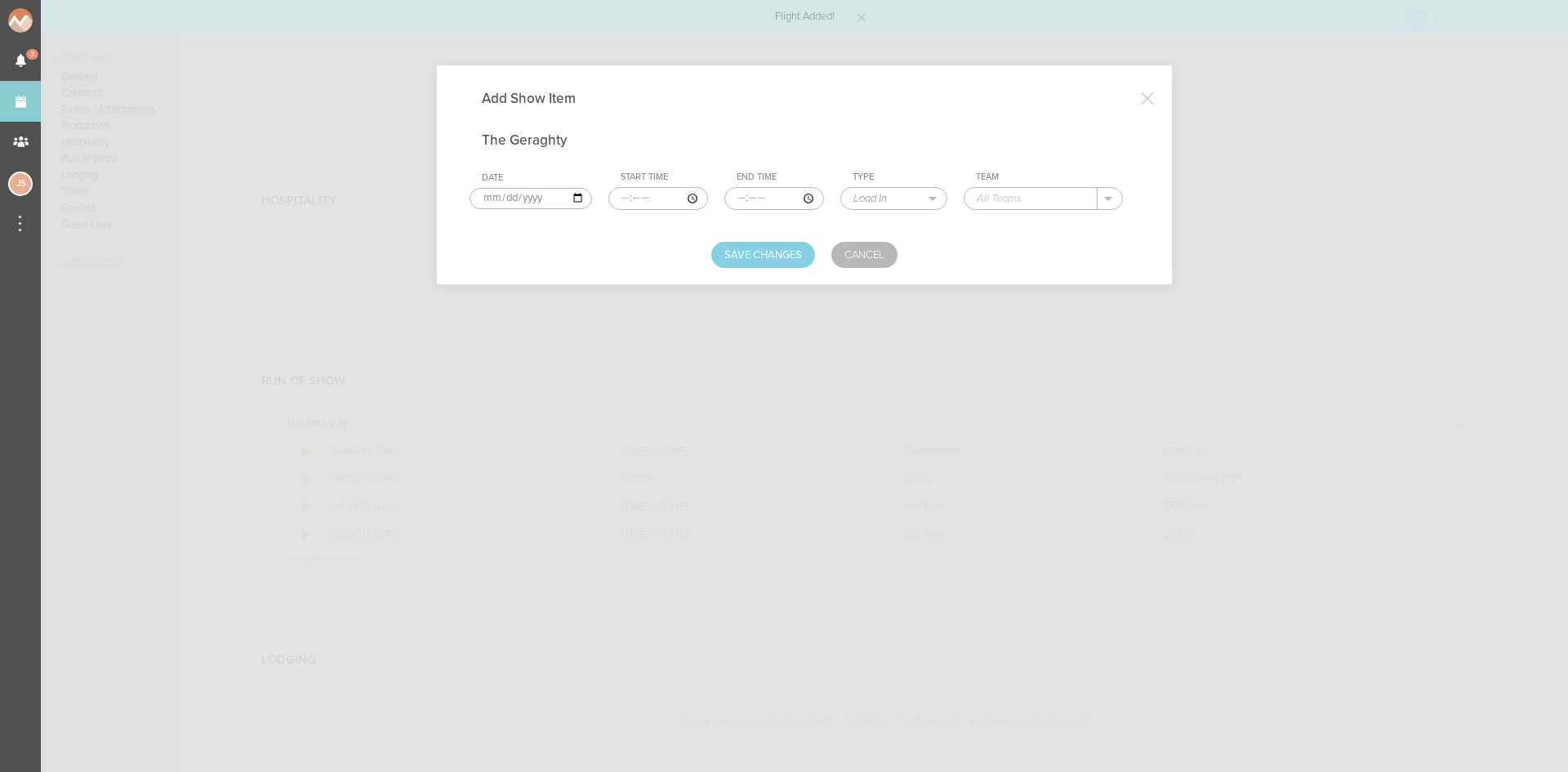 click at bounding box center (658, 199) 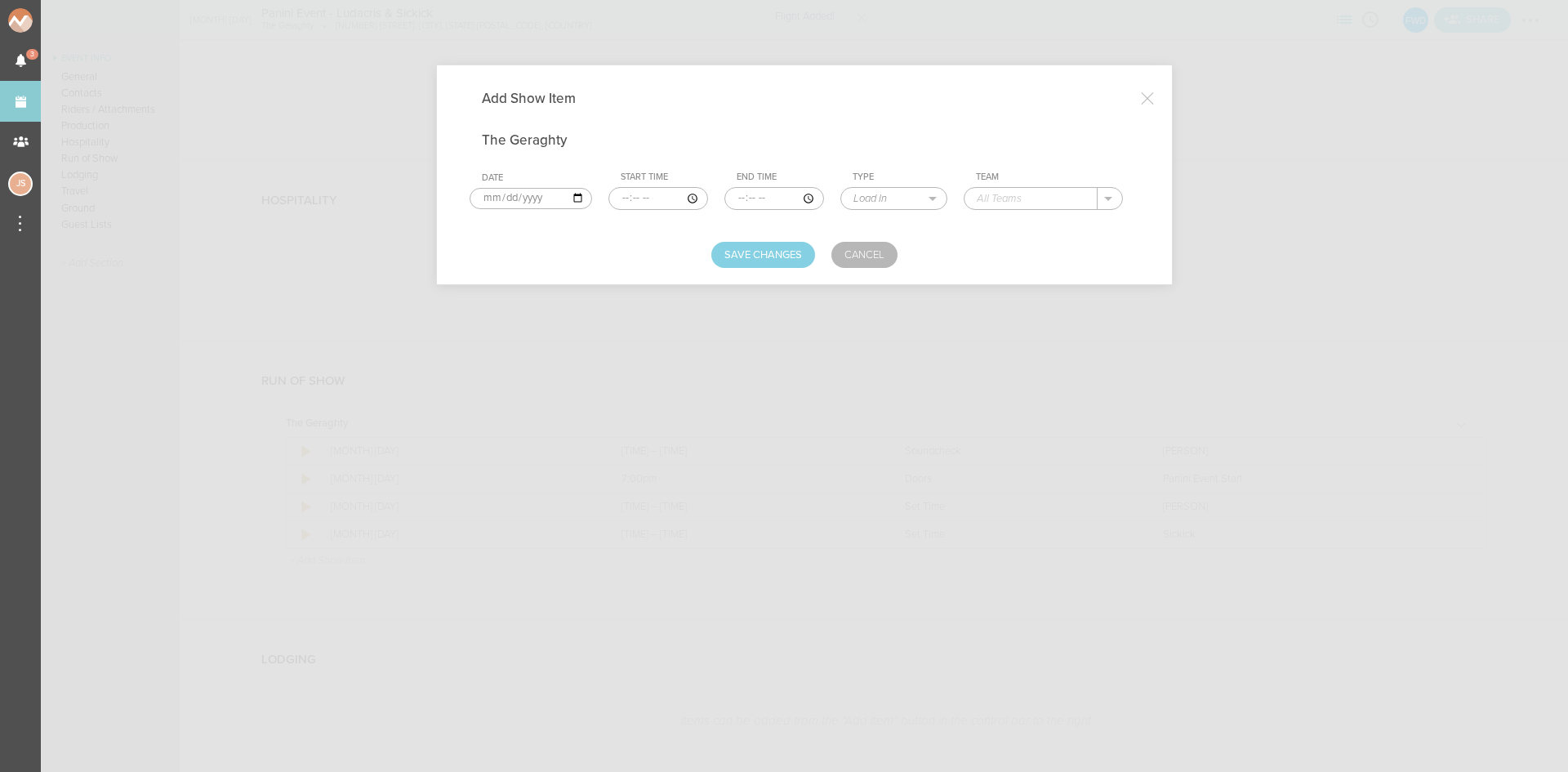 type on "17:00" 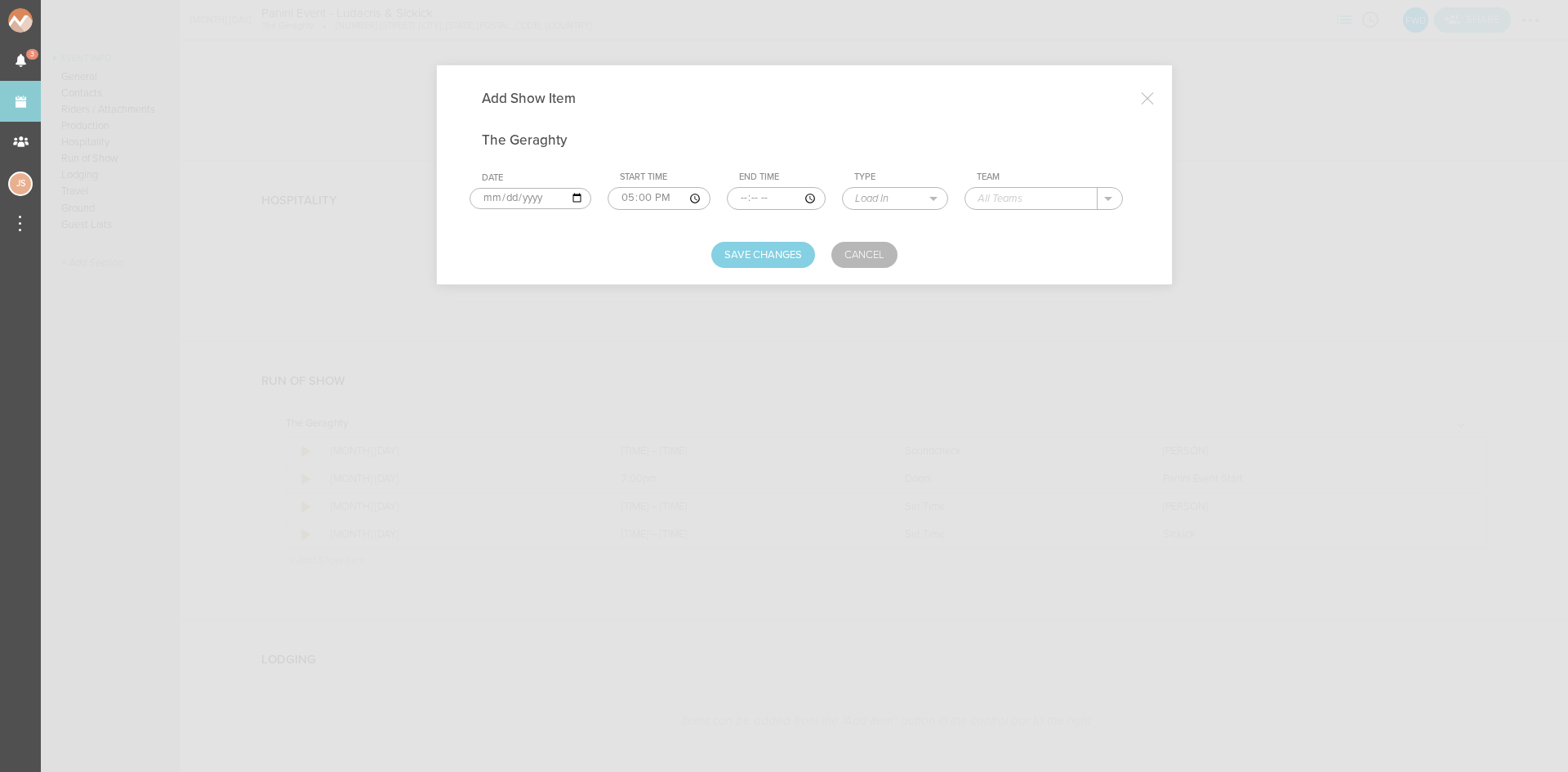 type on "18:00" 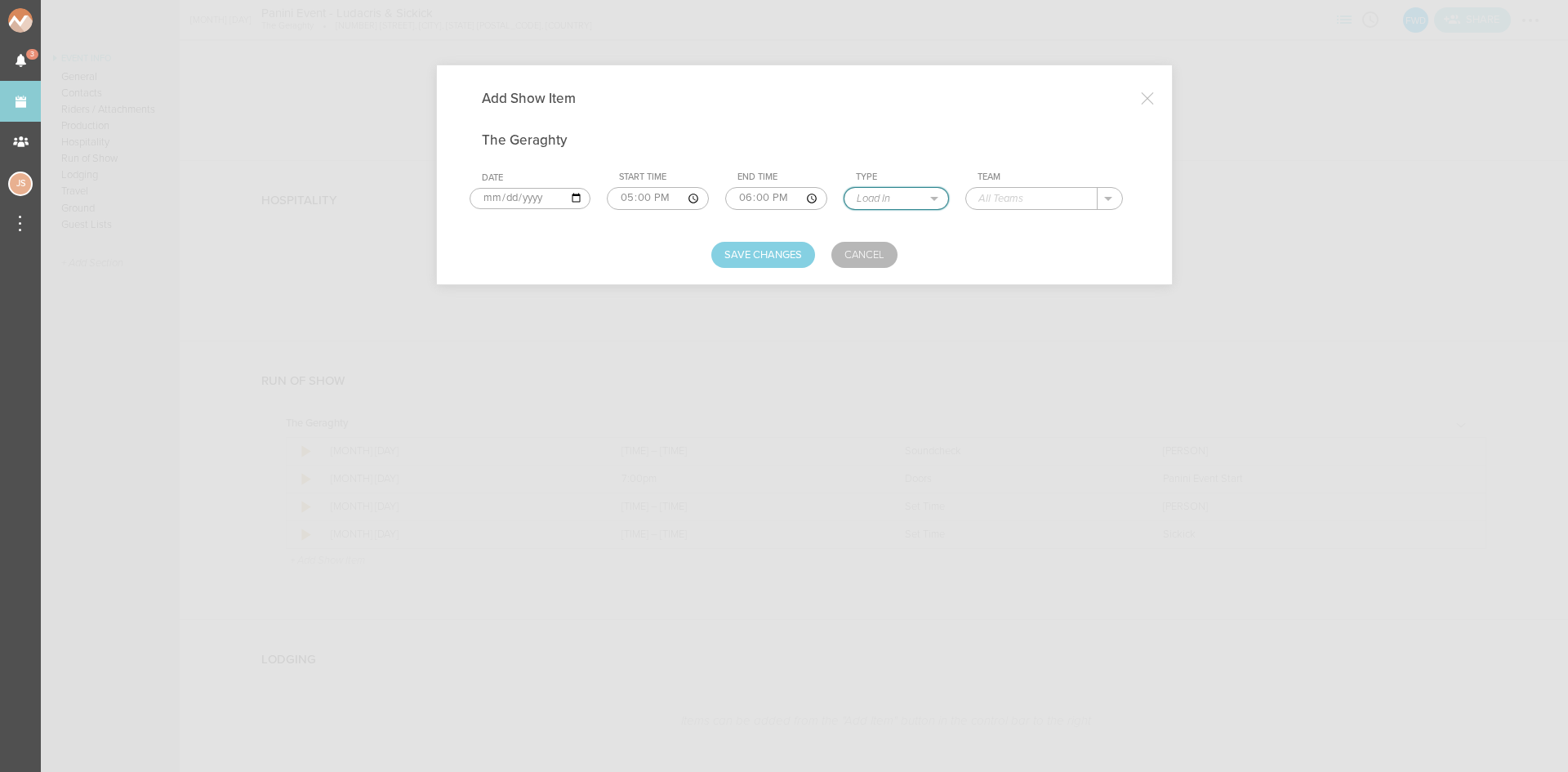 select on "Soundcheck" 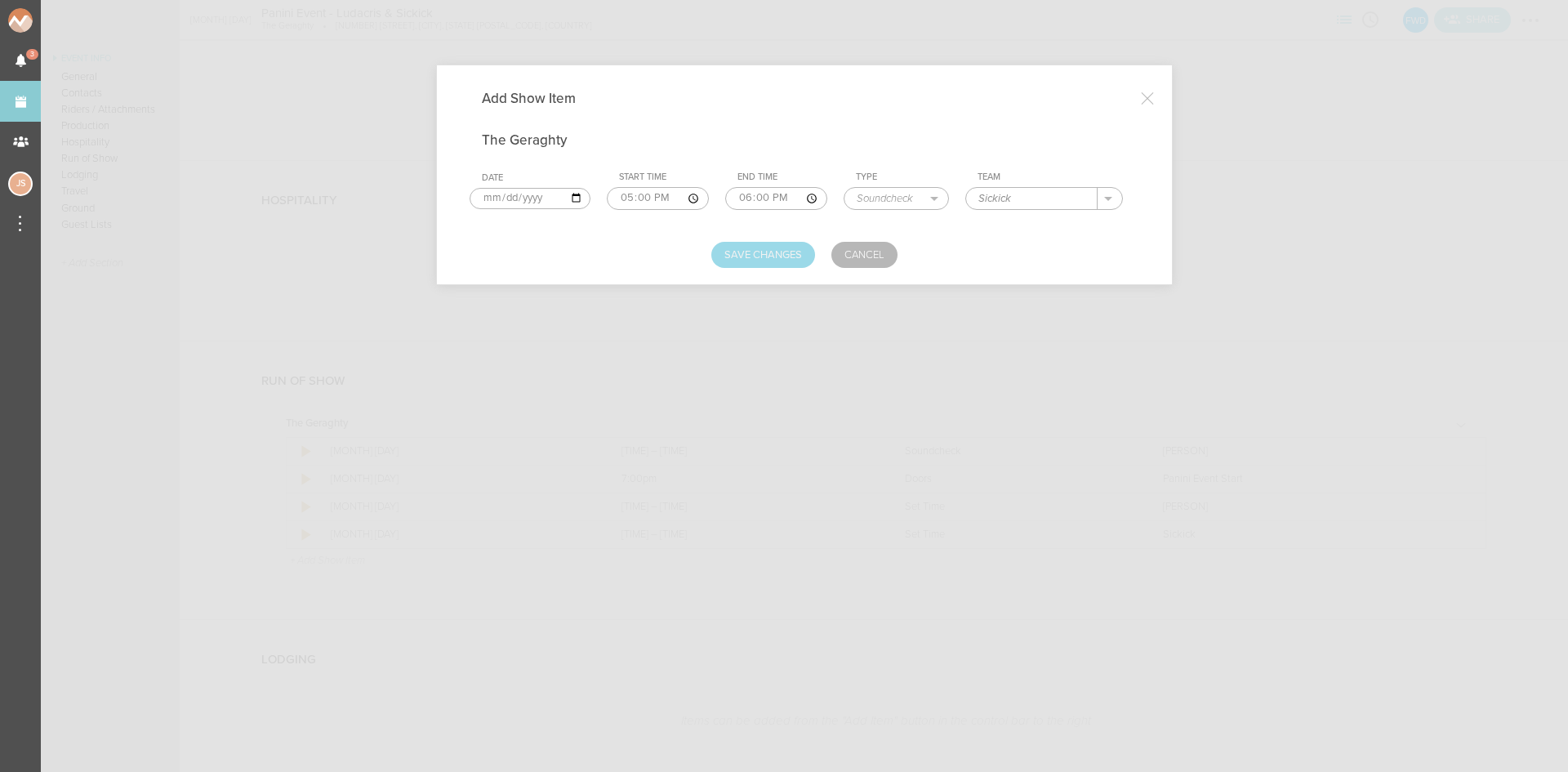 type on "Sickick" 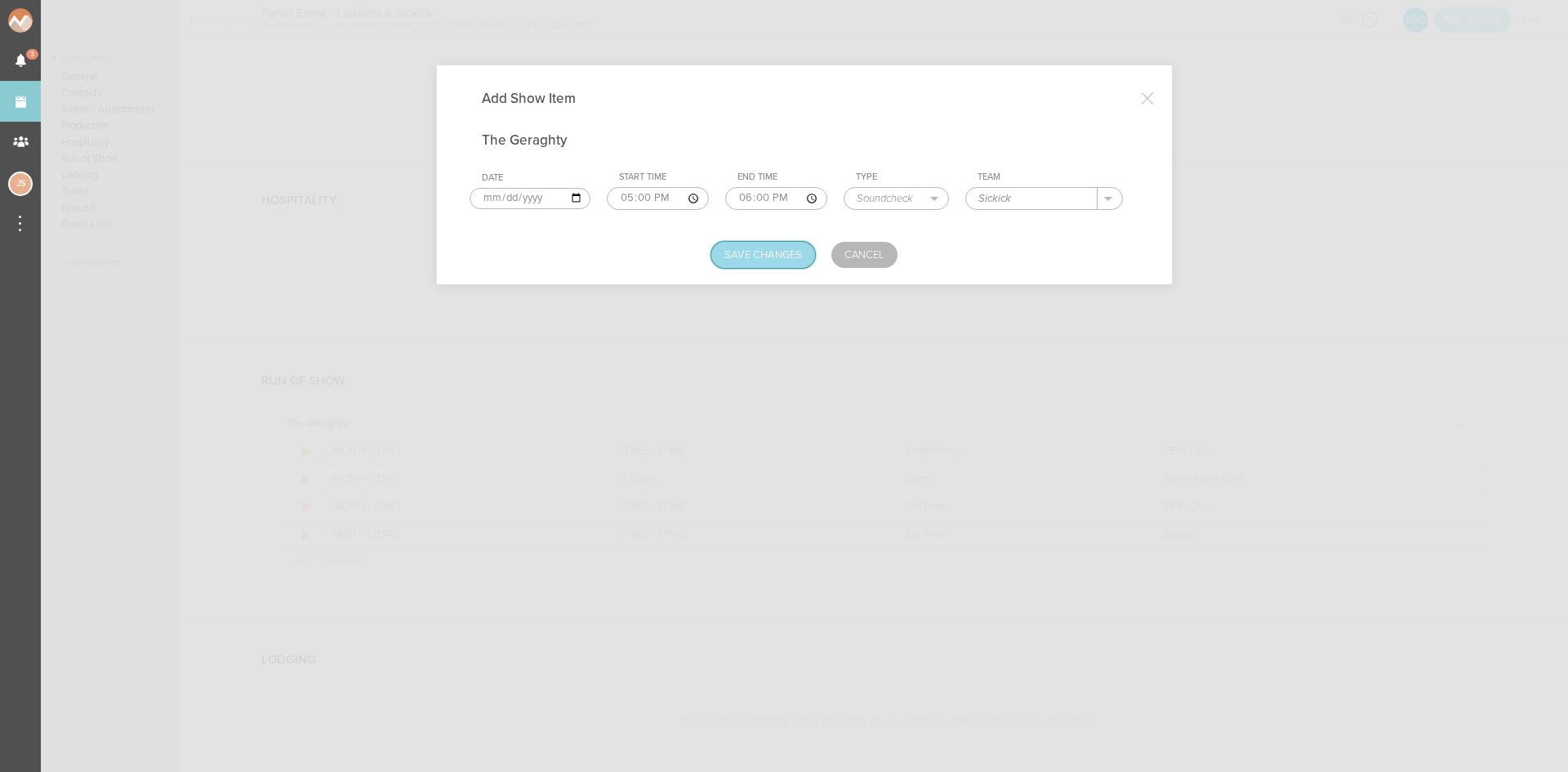 click on "Save Changes" at bounding box center (763, 255) 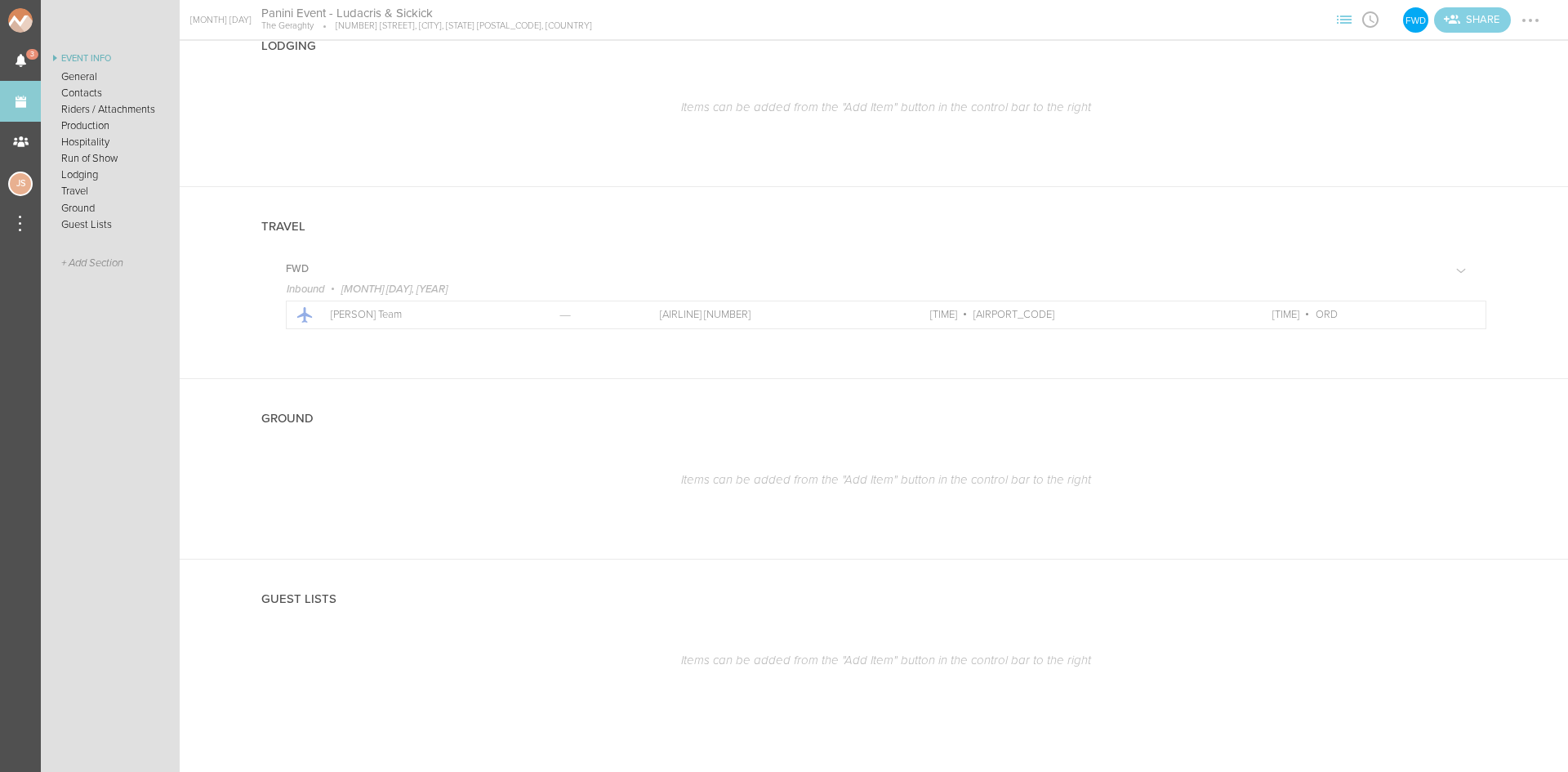 scroll, scrollTop: 1622, scrollLeft: 0, axis: vertical 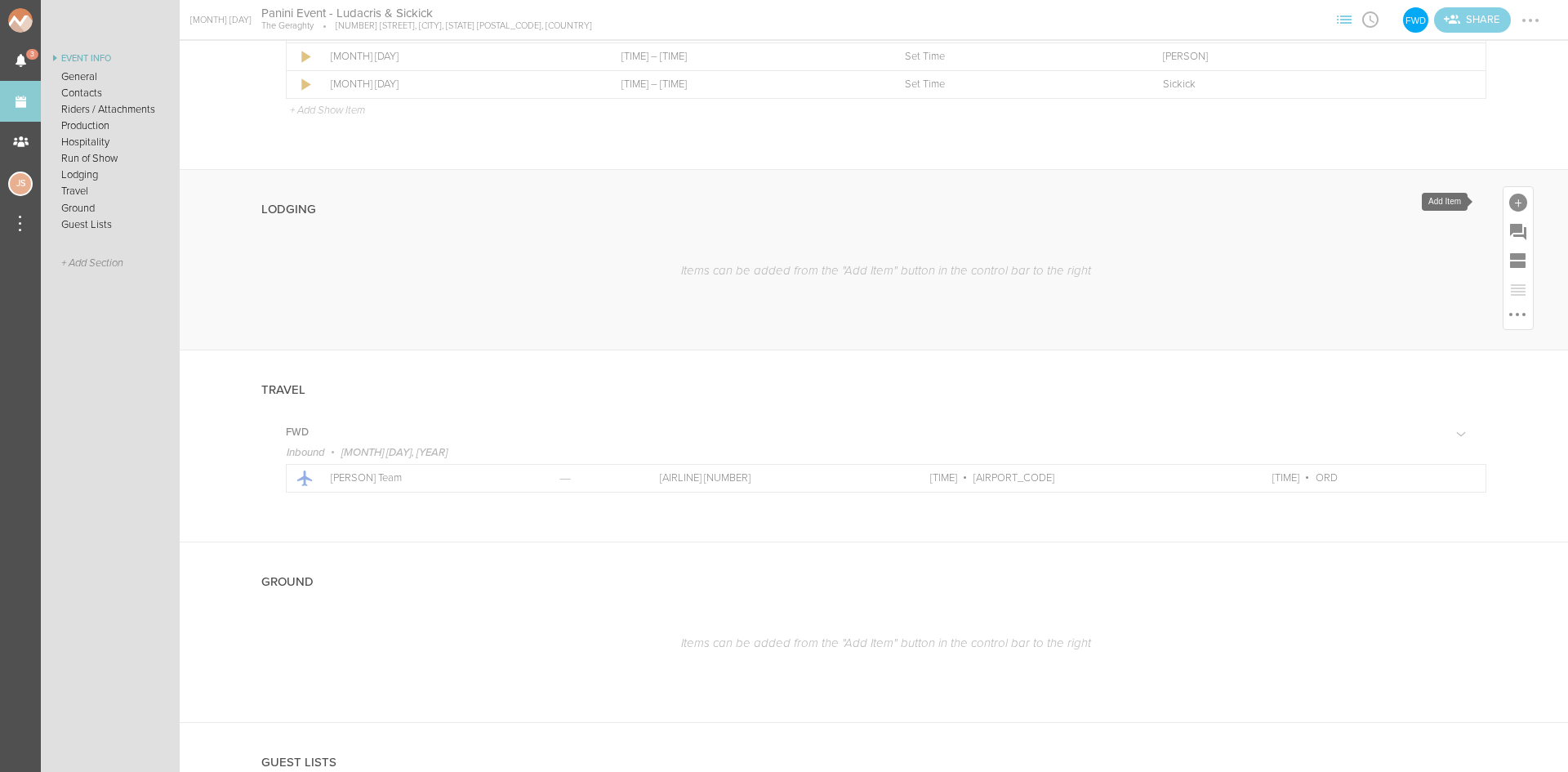 click at bounding box center (1518, 203) 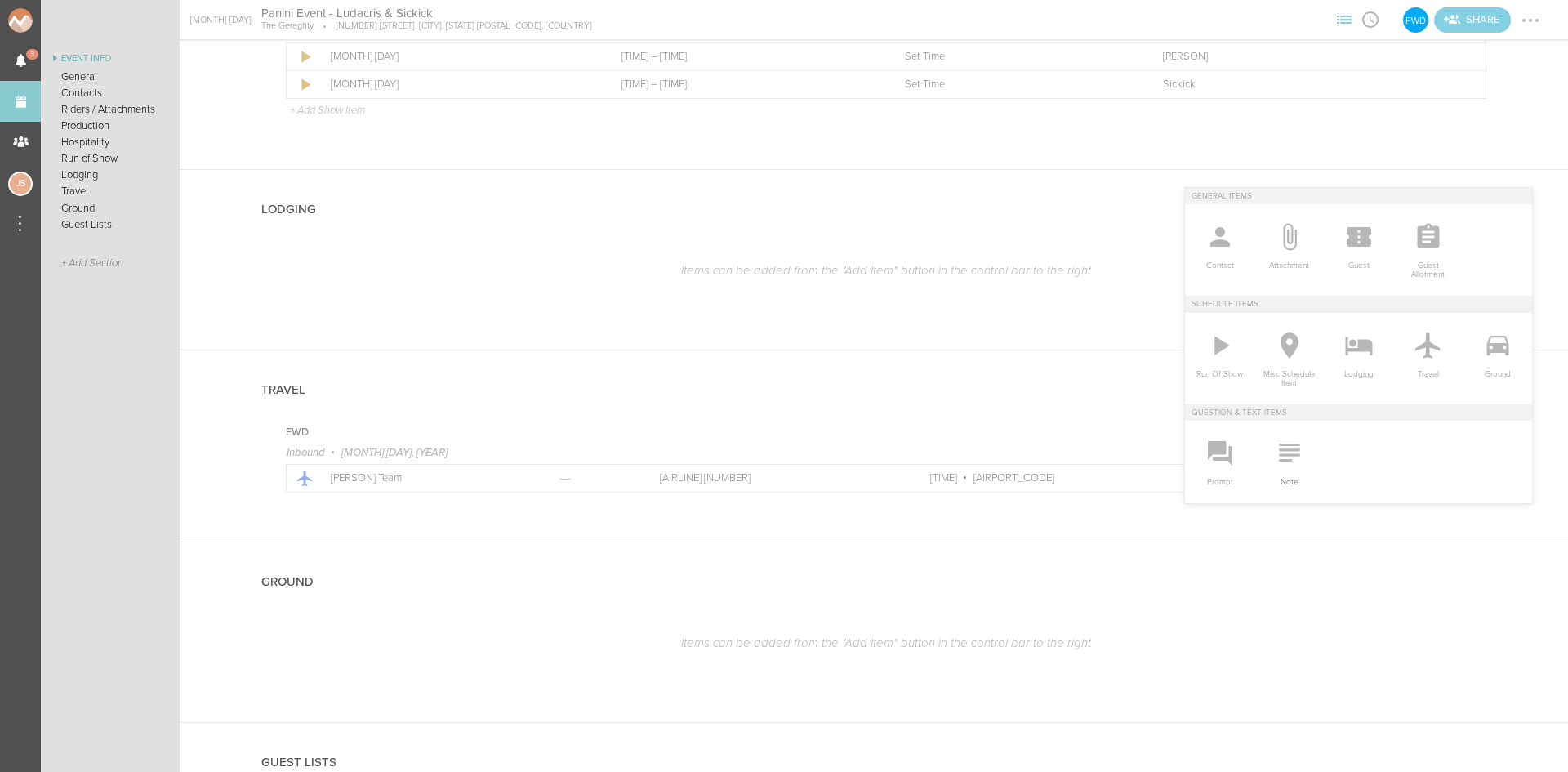 drag, startPoint x: 1290, startPoint y: 446, endPoint x: 1189, endPoint y: 354, distance: 136.61991 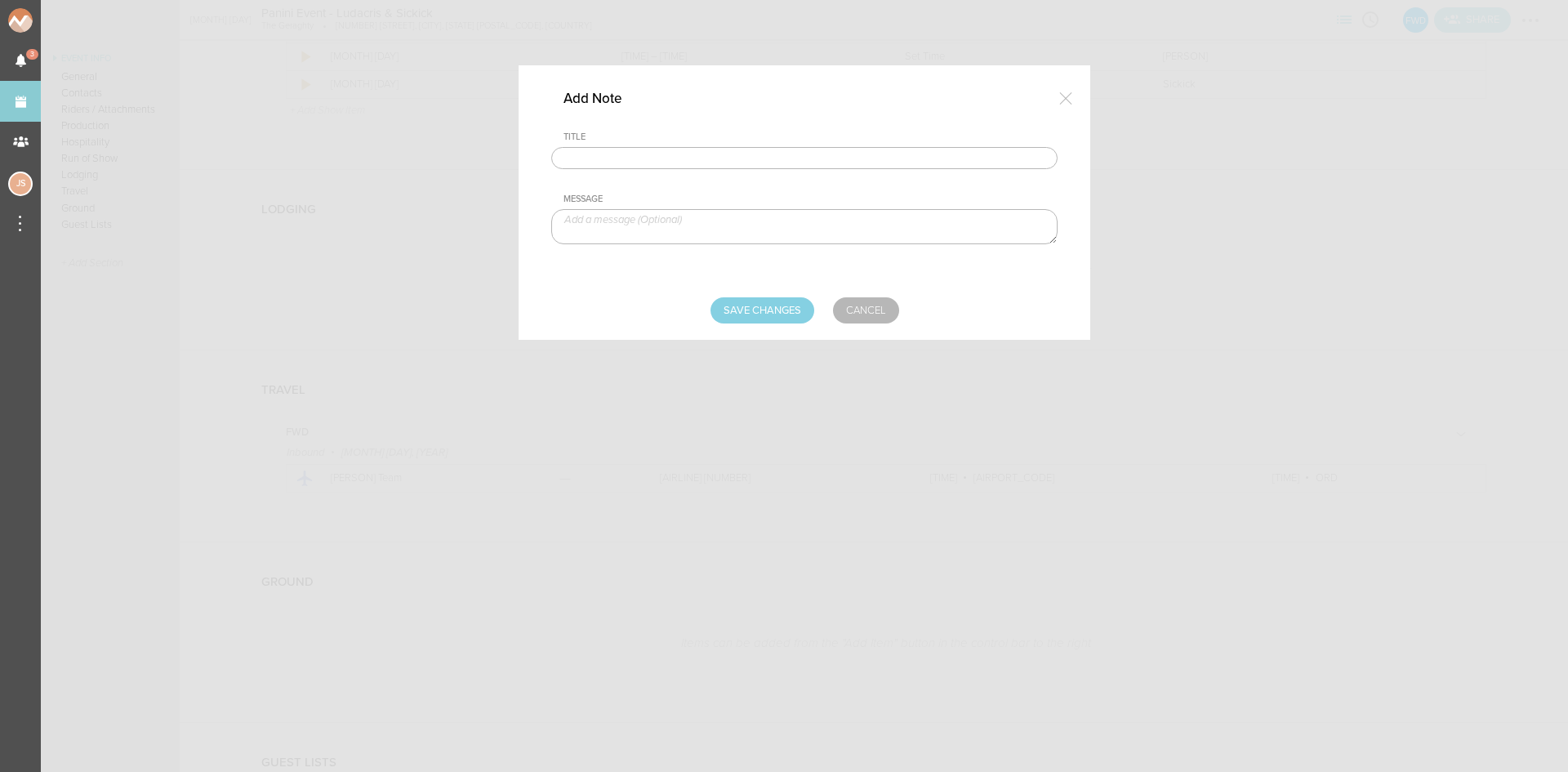 click at bounding box center (804, 158) 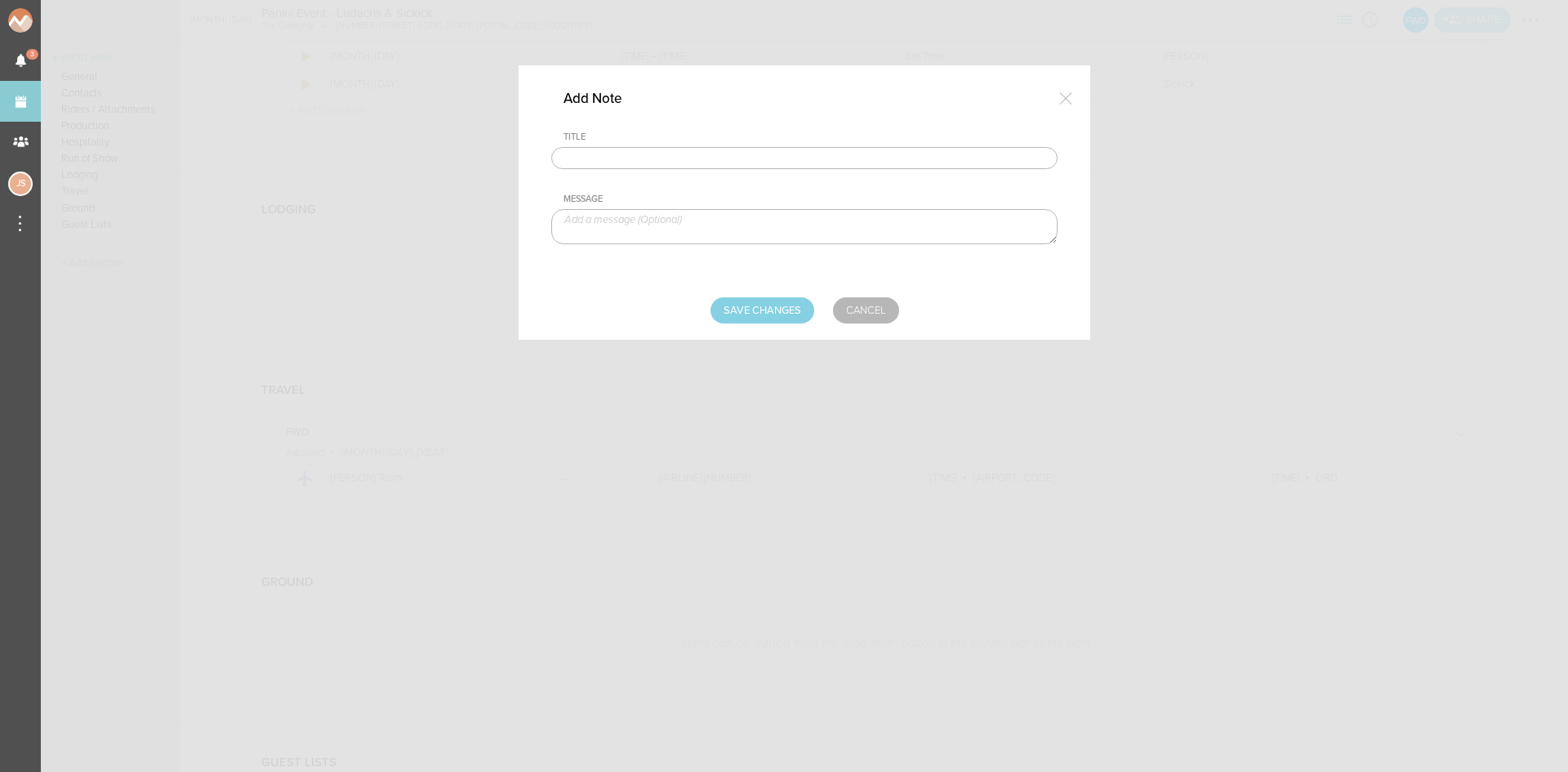 type on "Lodging/GROUND" 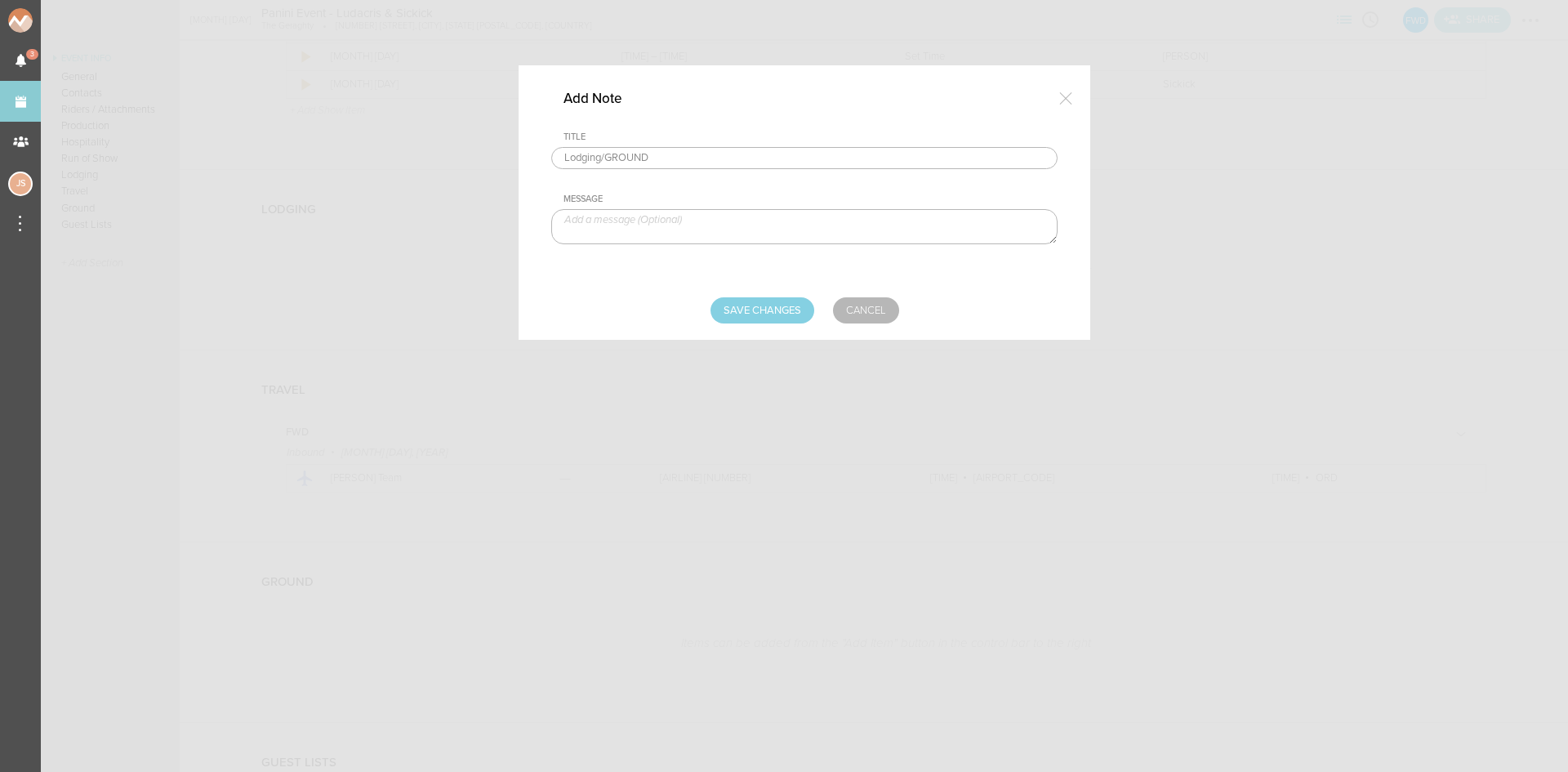 click at bounding box center (804, 226) 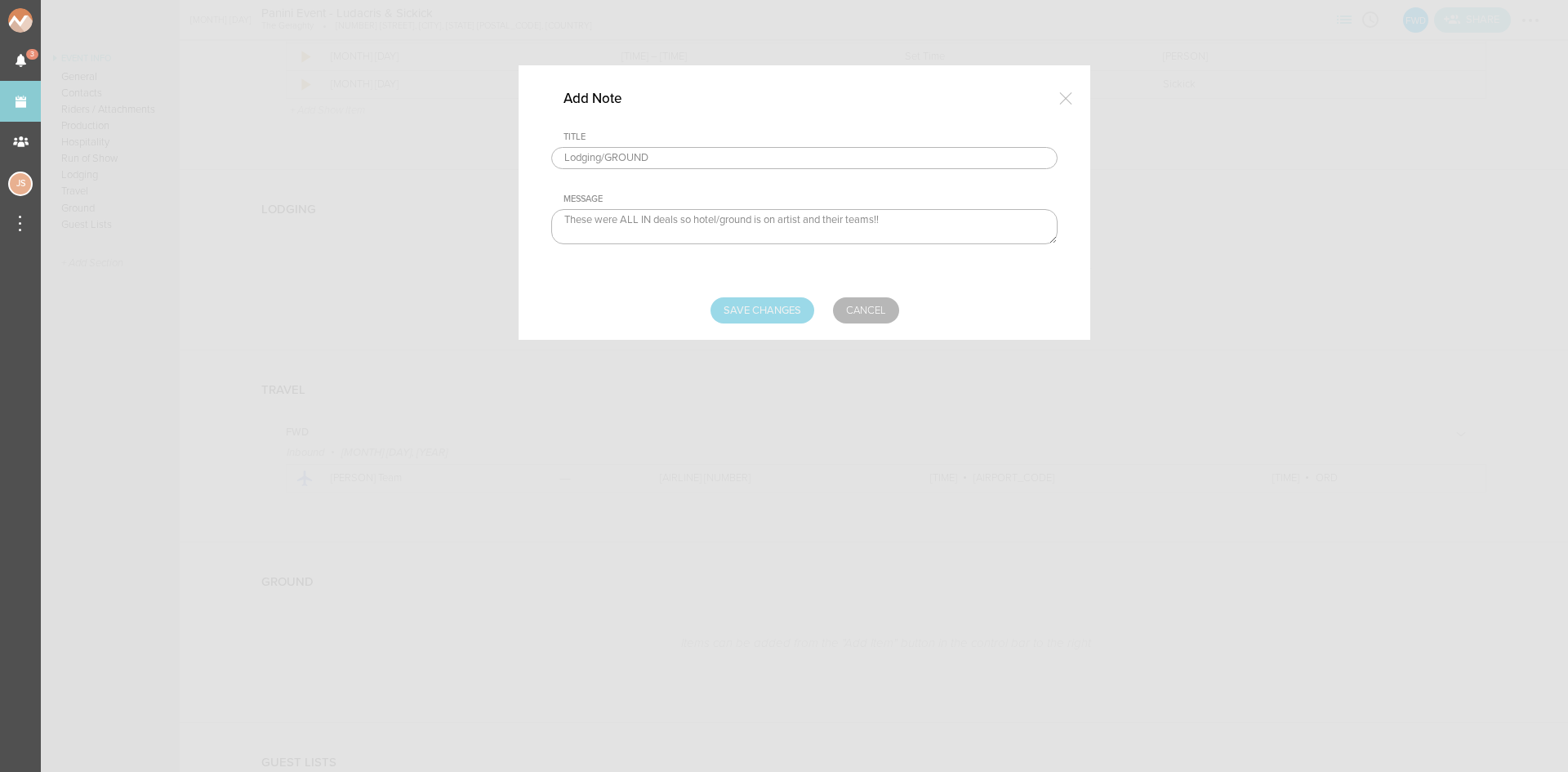 type on "These were ALL IN deals so hotel/ground is on artist and their teams!!" 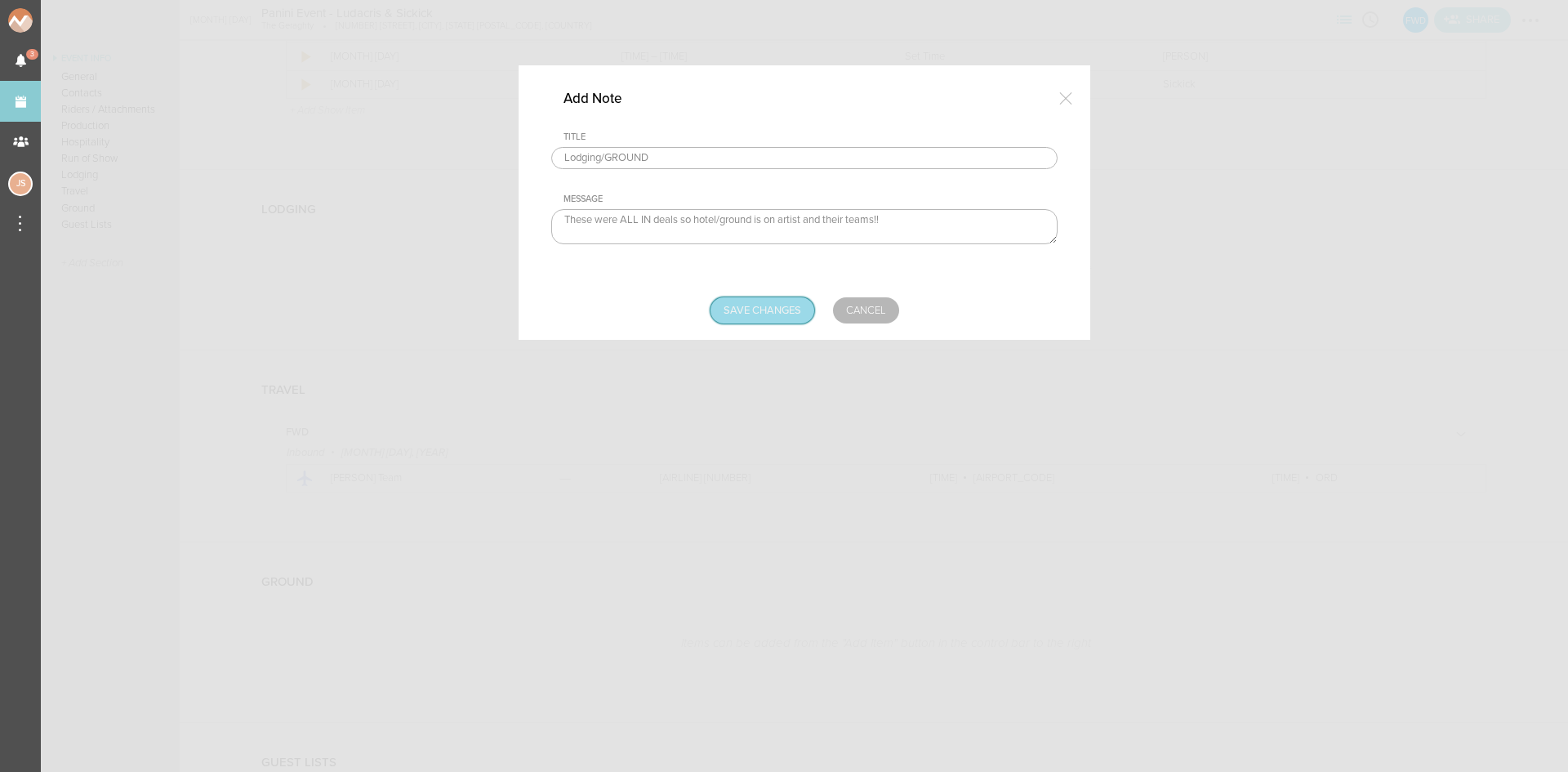 click on "Save Changes" at bounding box center [762, 310] 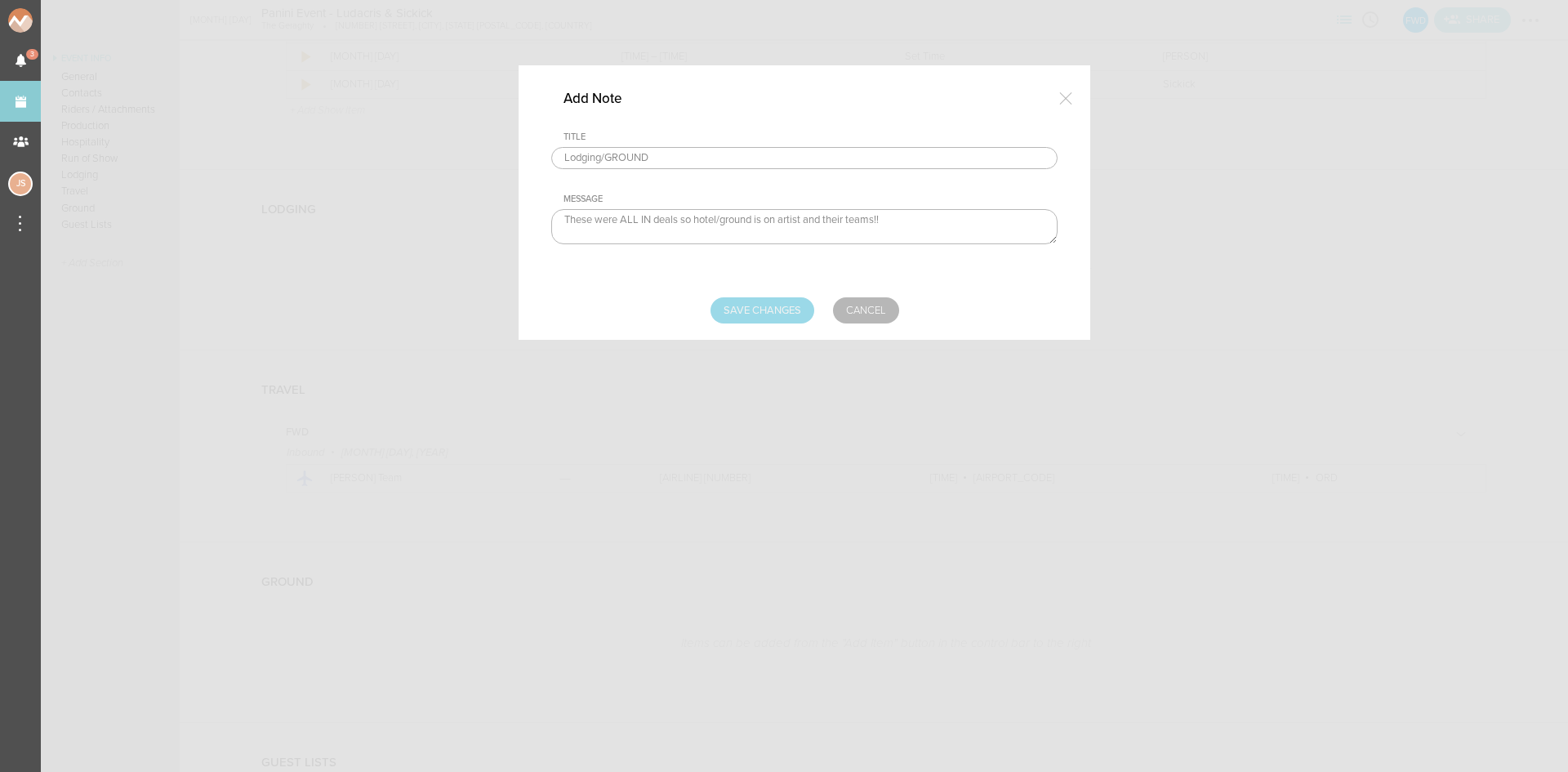 type on "Saving..." 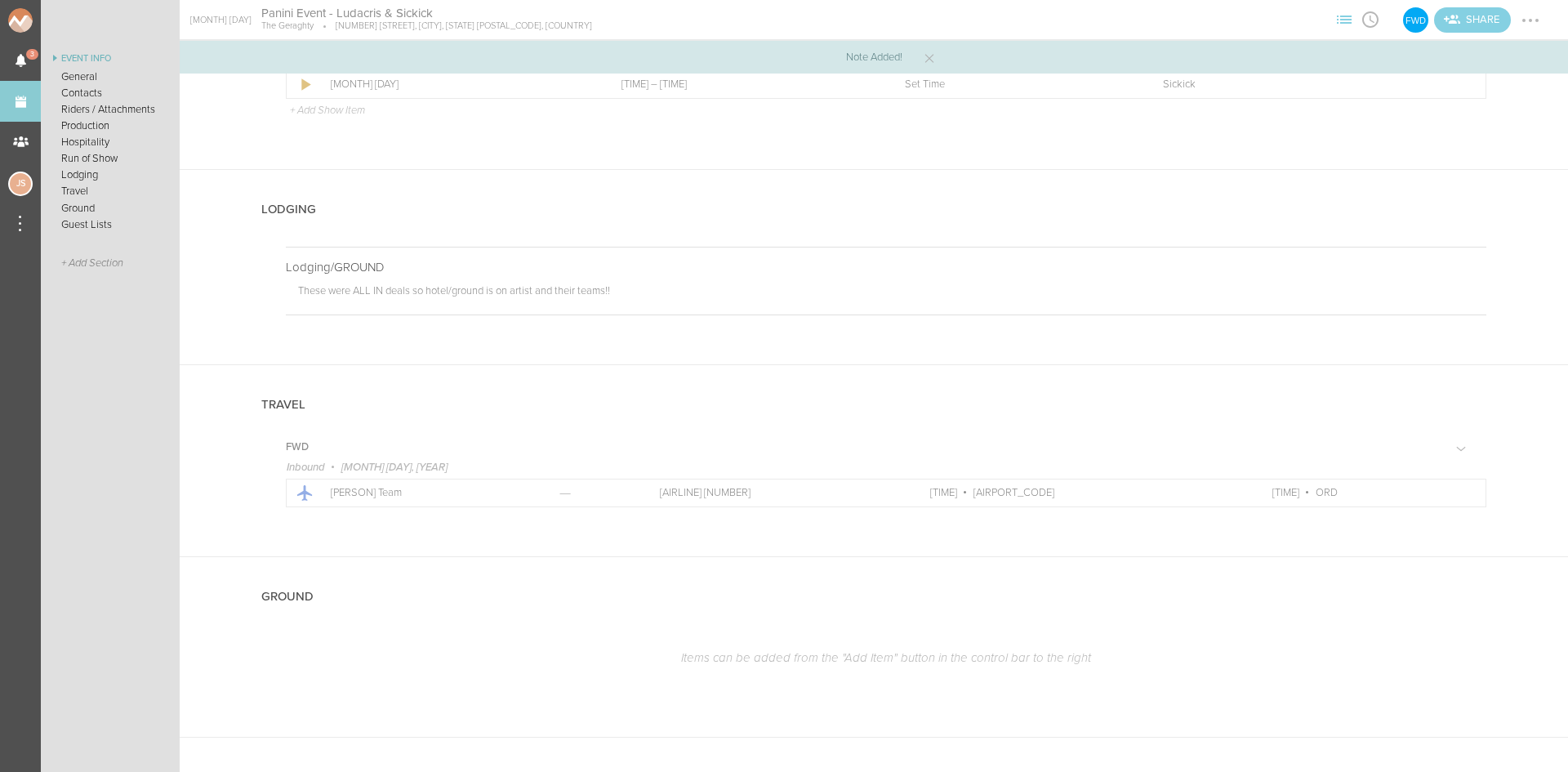 click at bounding box center [1530, 20] 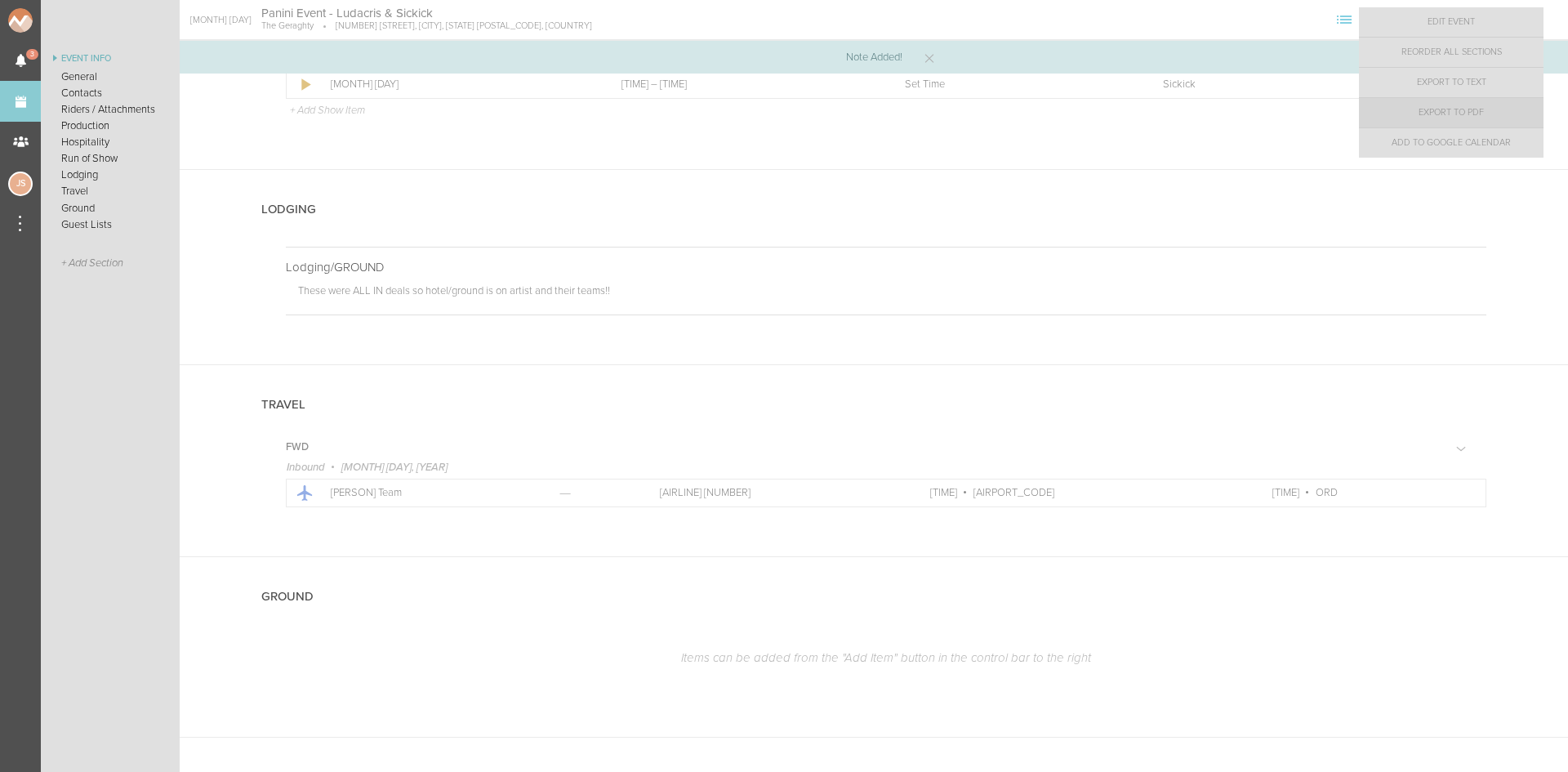 click on "Export to PDF" at bounding box center (1451, 113) 